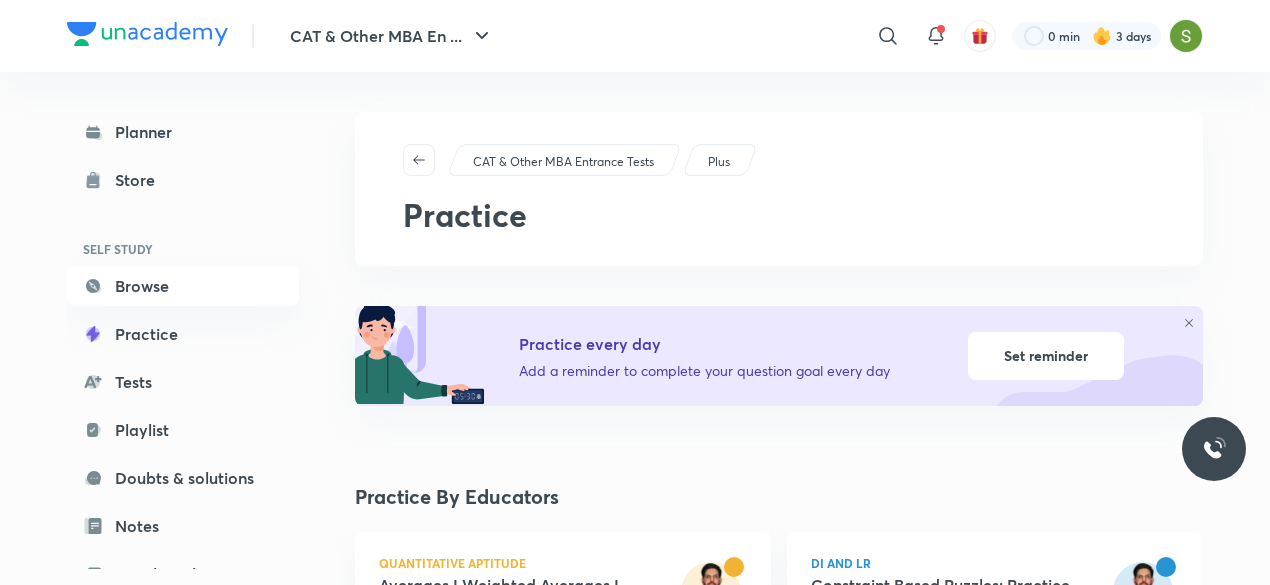 scroll, scrollTop: 0, scrollLeft: 0, axis: both 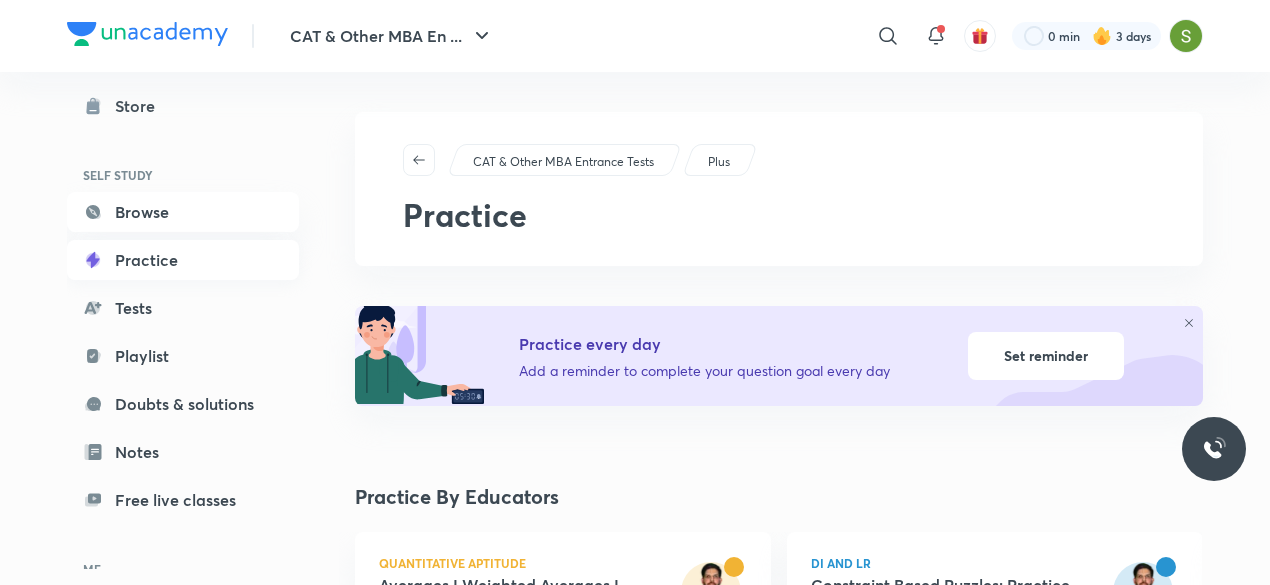 click on "Practice" at bounding box center (183, 260) 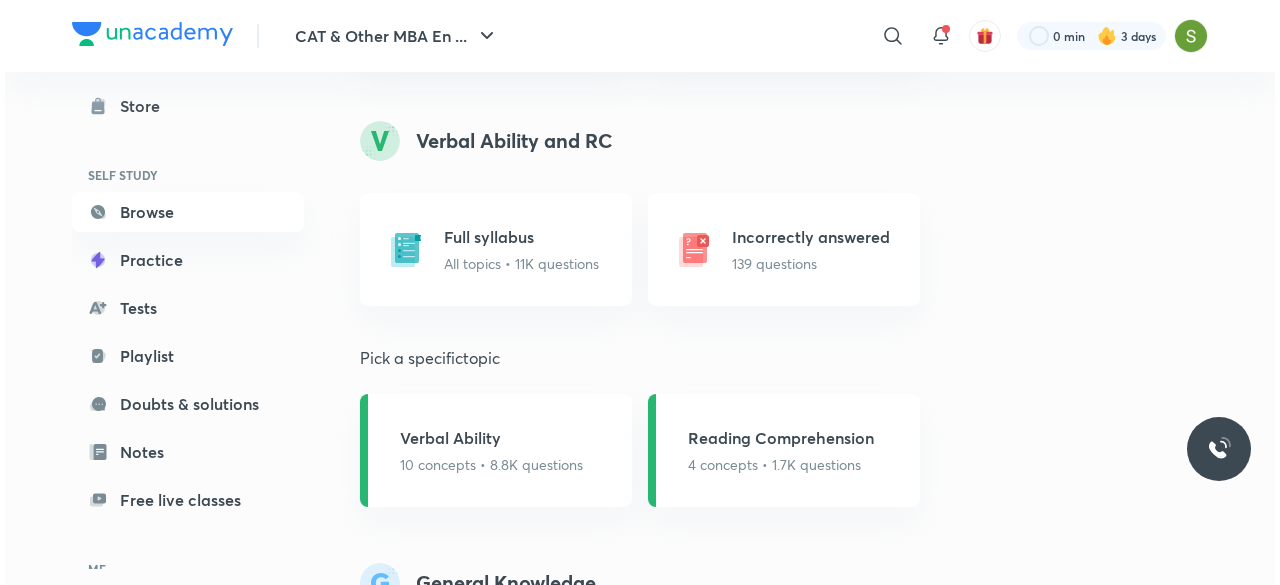 scroll, scrollTop: 1677, scrollLeft: 0, axis: vertical 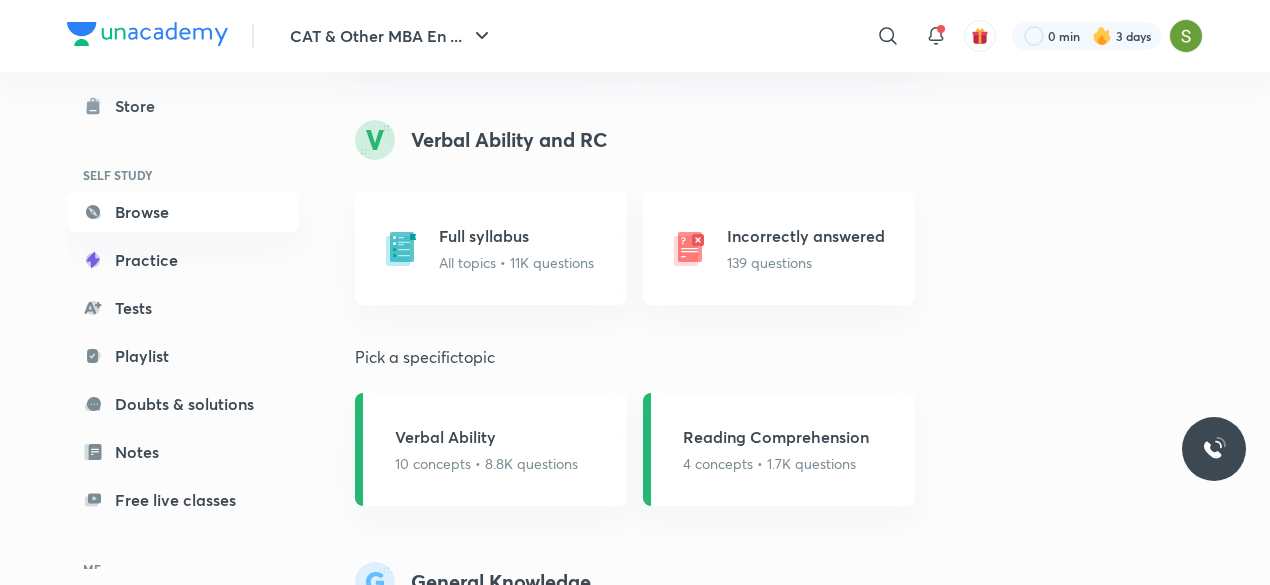 click on "Verbal Ability 10 concepts • 8.8K questions" at bounding box center [491, 449] 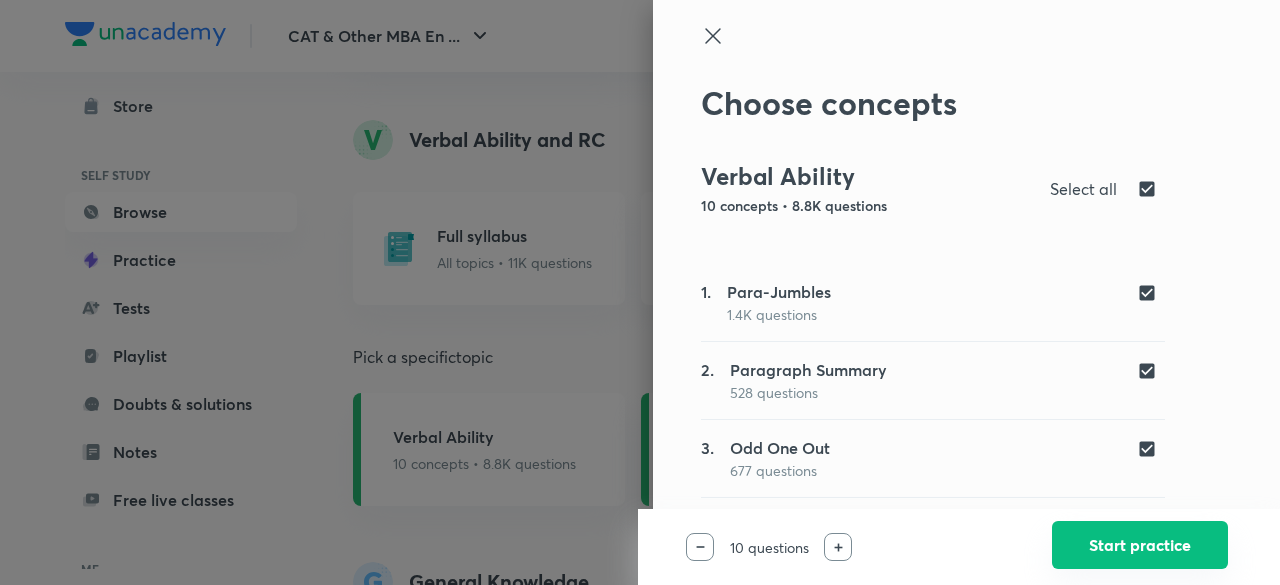 click on "Start practice" at bounding box center (1140, 545) 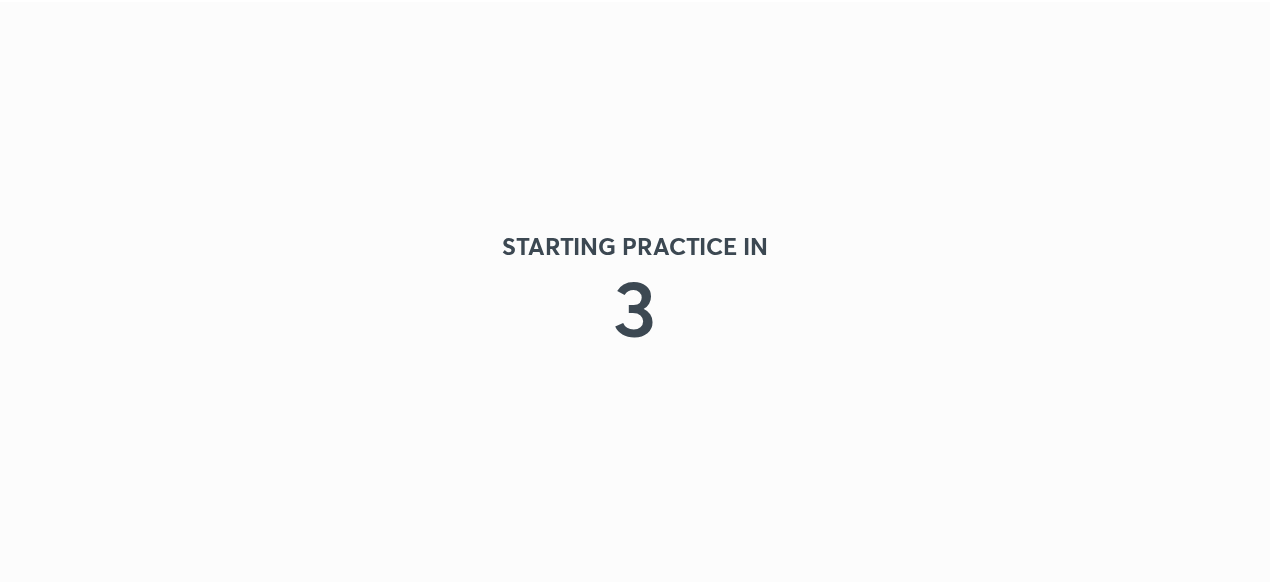 scroll, scrollTop: 0, scrollLeft: 0, axis: both 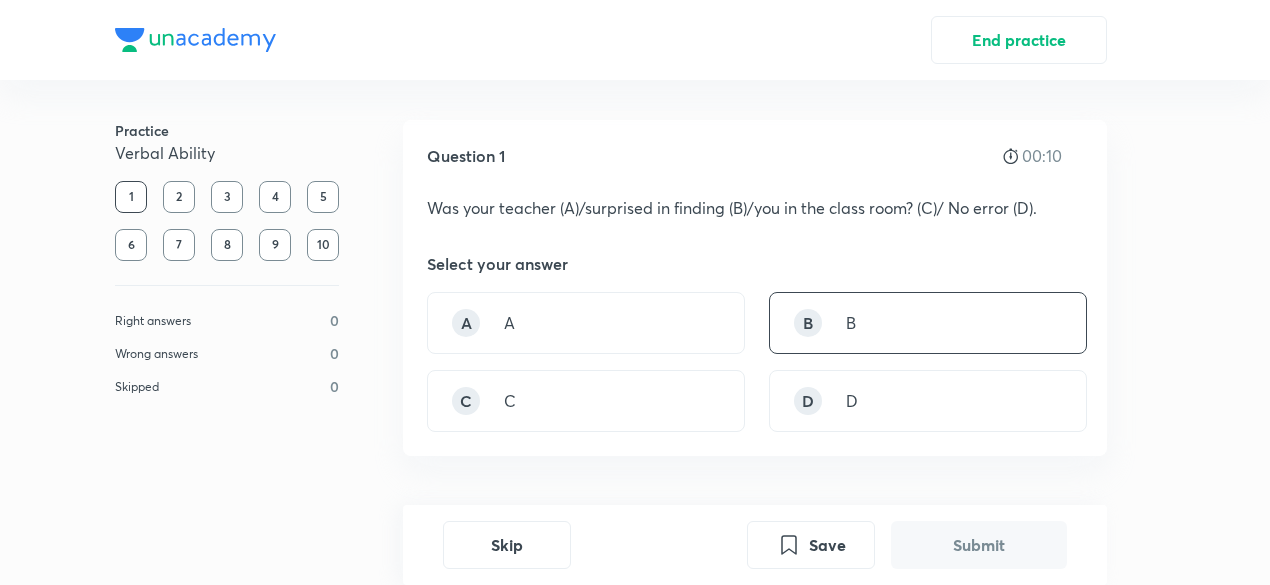 click on "B B" at bounding box center [928, 323] 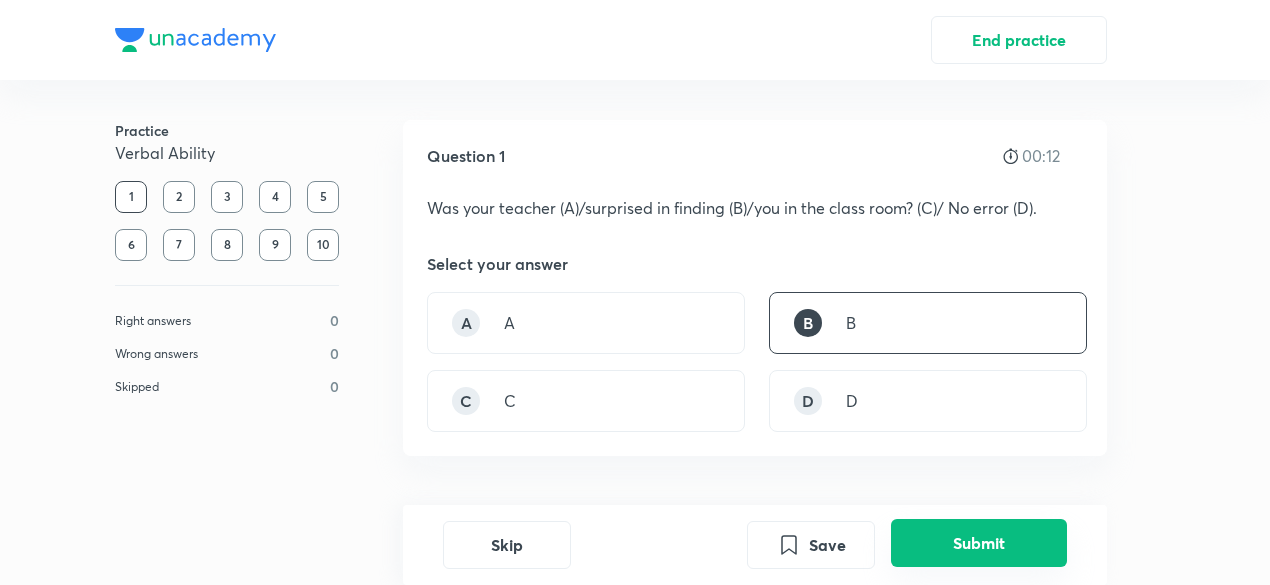 click on "Submit" at bounding box center (979, 543) 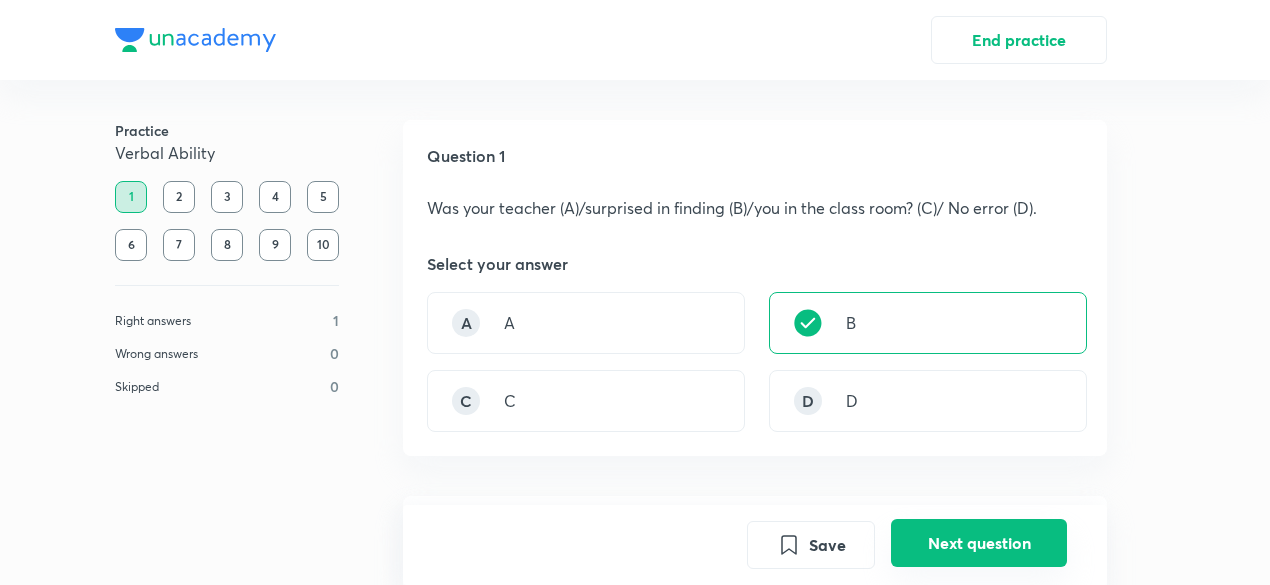 scroll, scrollTop: 494, scrollLeft: 0, axis: vertical 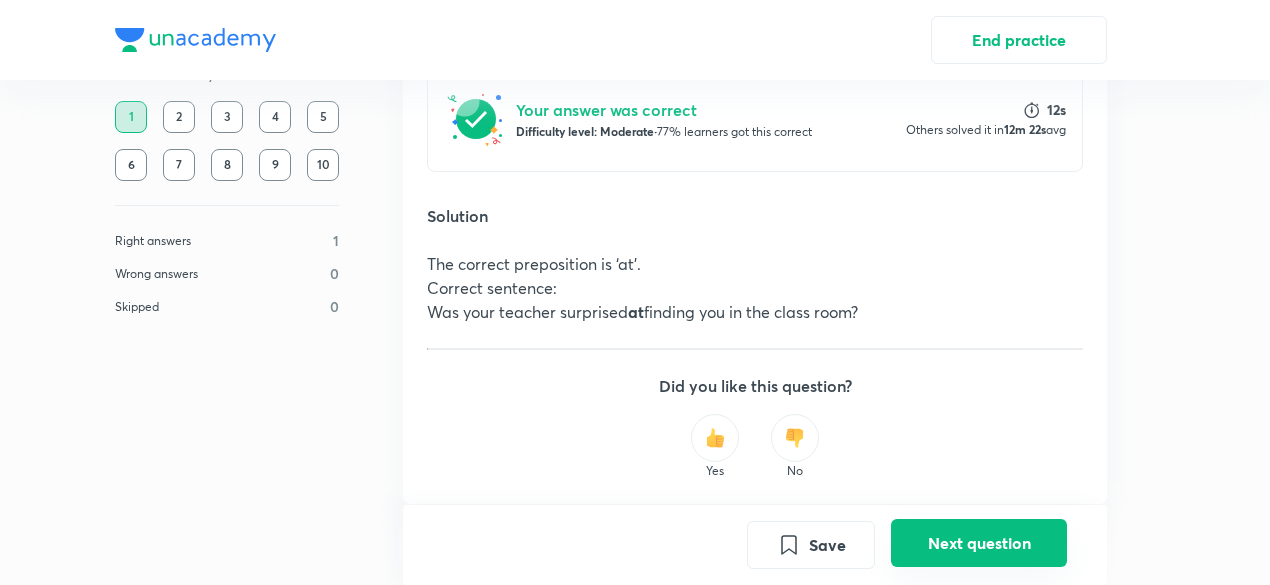 click on "Next question" at bounding box center [979, 543] 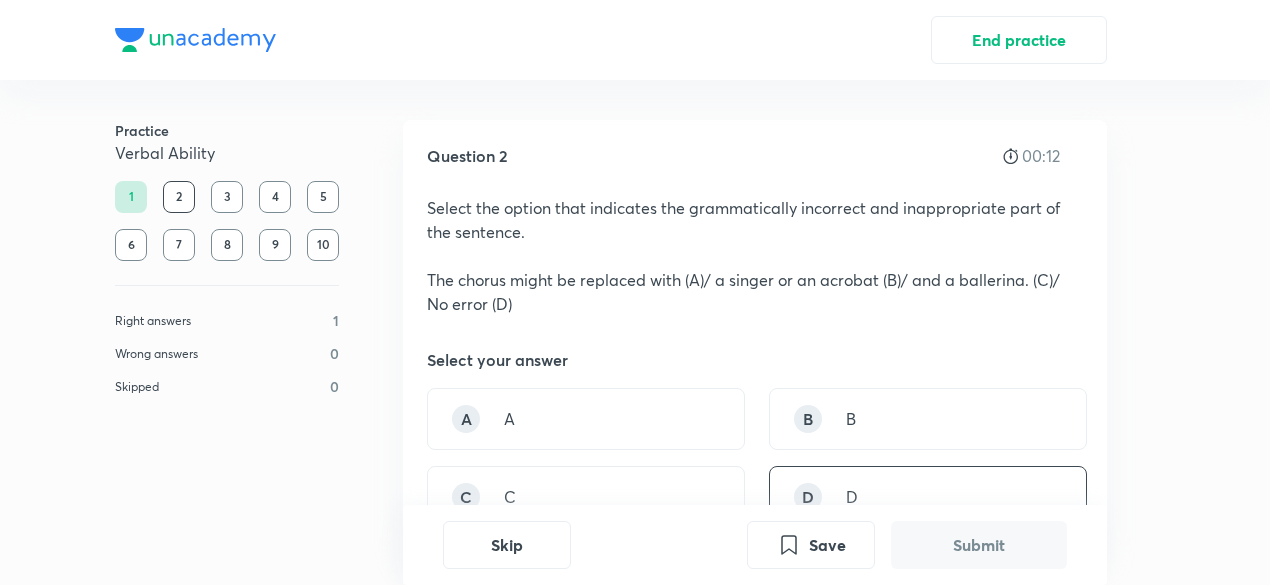 click on "D D" at bounding box center [928, 497] 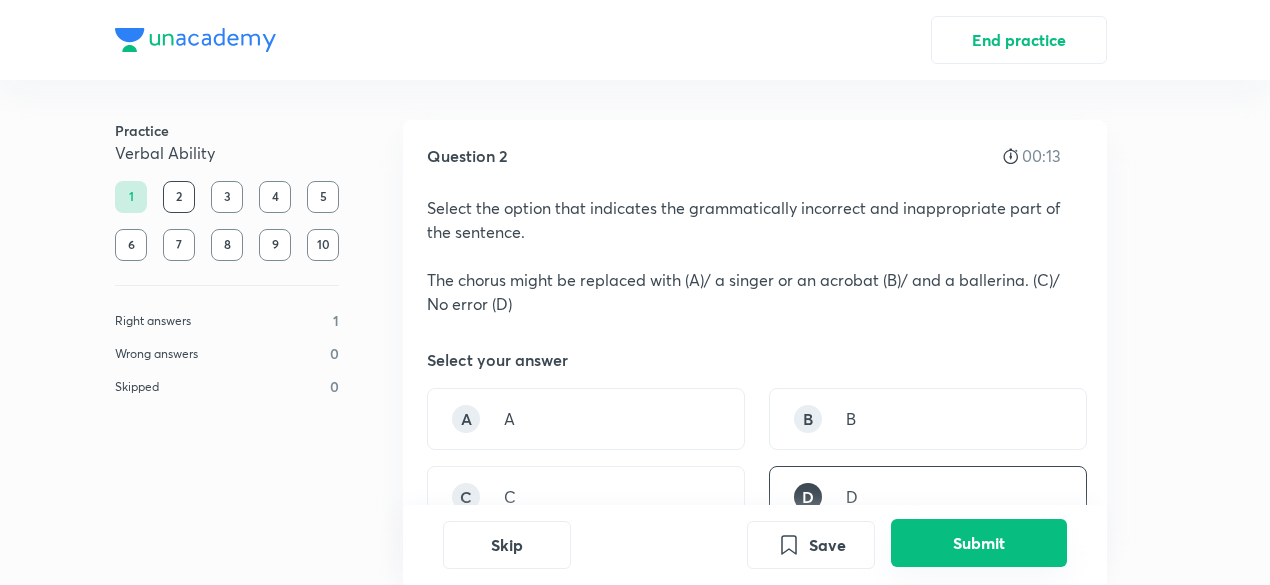 click on "Submit" at bounding box center [979, 543] 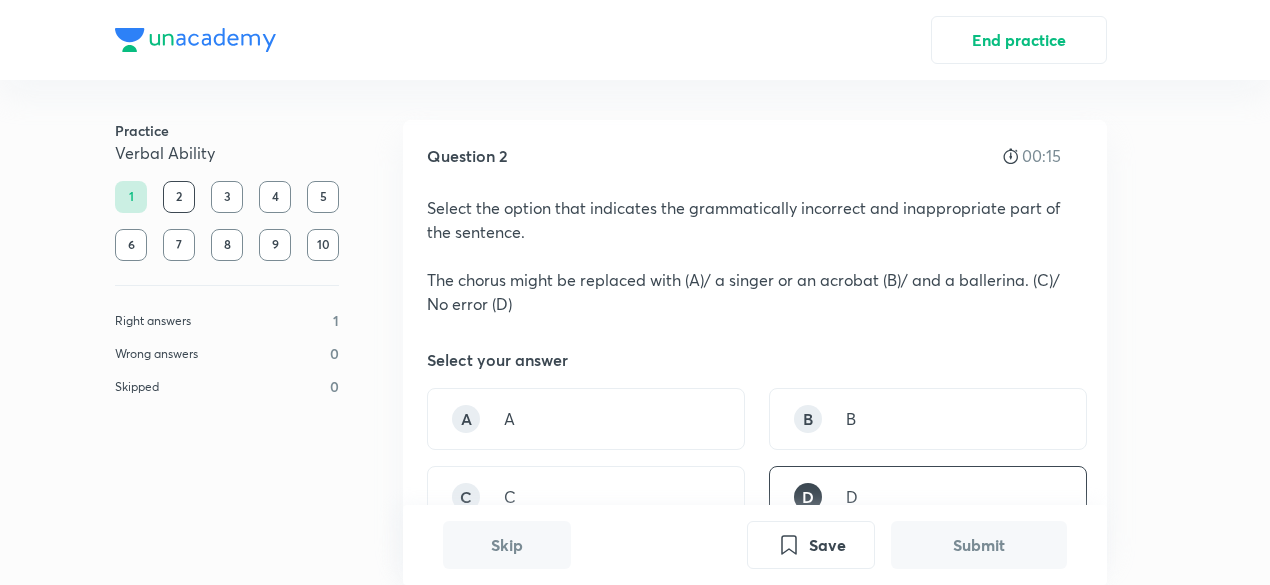 scroll, scrollTop: 590, scrollLeft: 0, axis: vertical 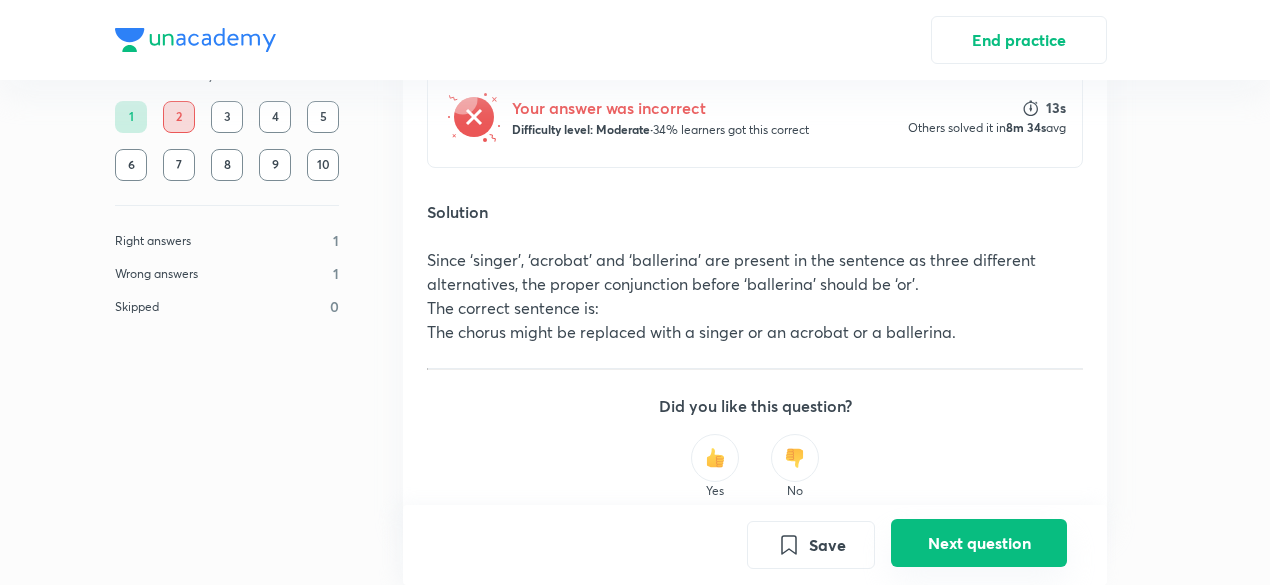 click on "Next question" at bounding box center (979, 543) 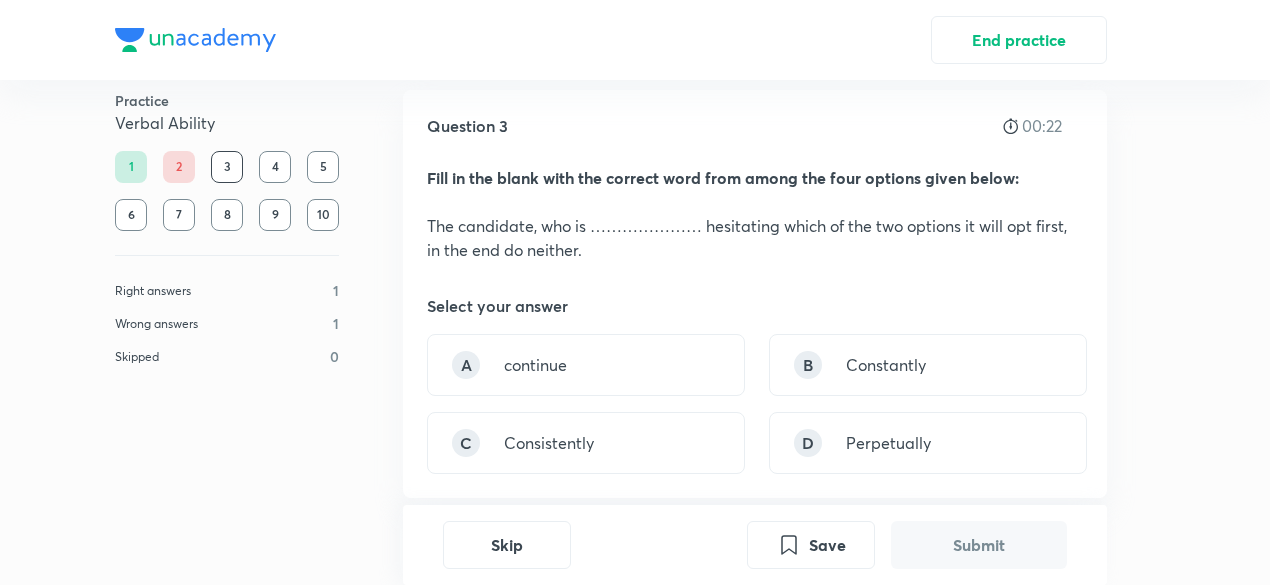 scroll, scrollTop: 32, scrollLeft: 0, axis: vertical 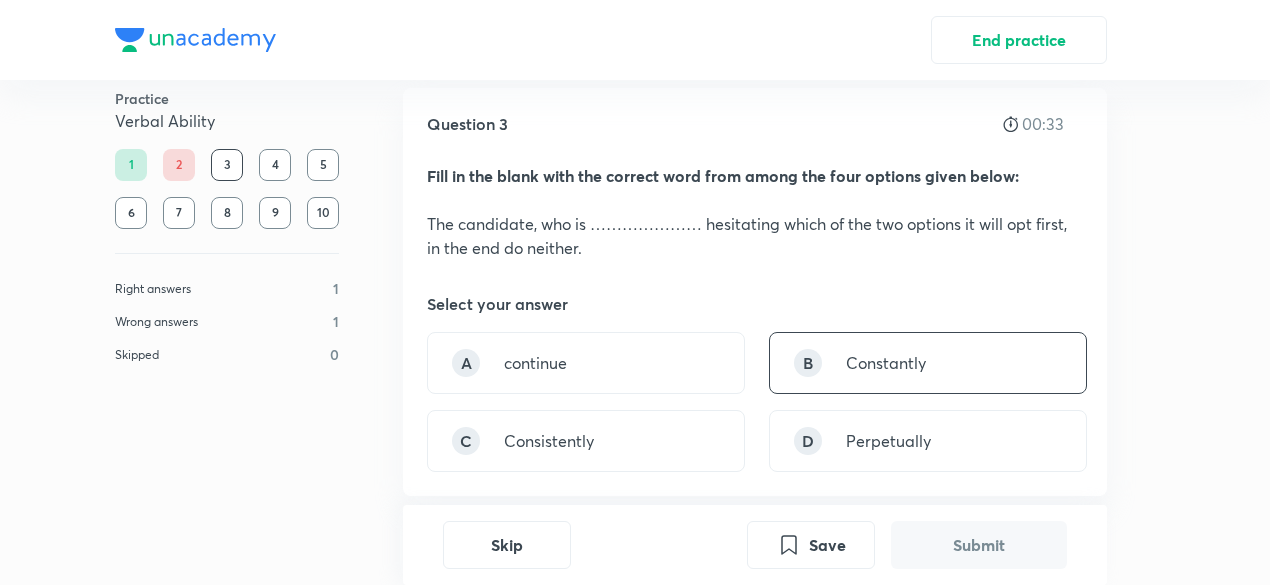 click on "Constantly" at bounding box center (886, 363) 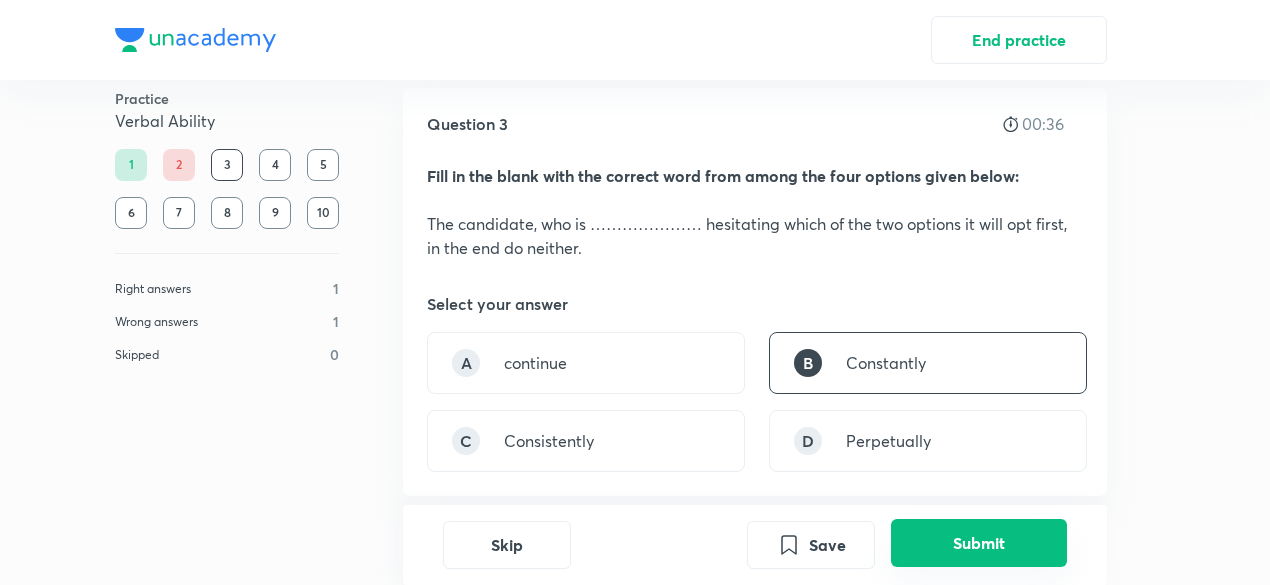 click on "Submit" at bounding box center [979, 543] 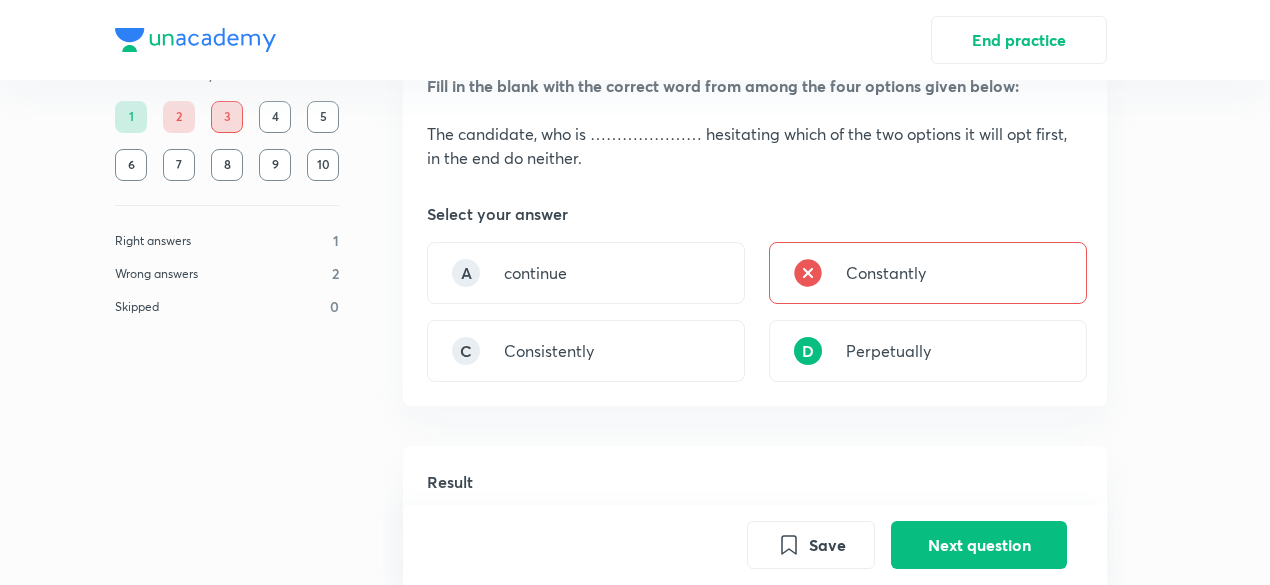 scroll, scrollTop: 0, scrollLeft: 0, axis: both 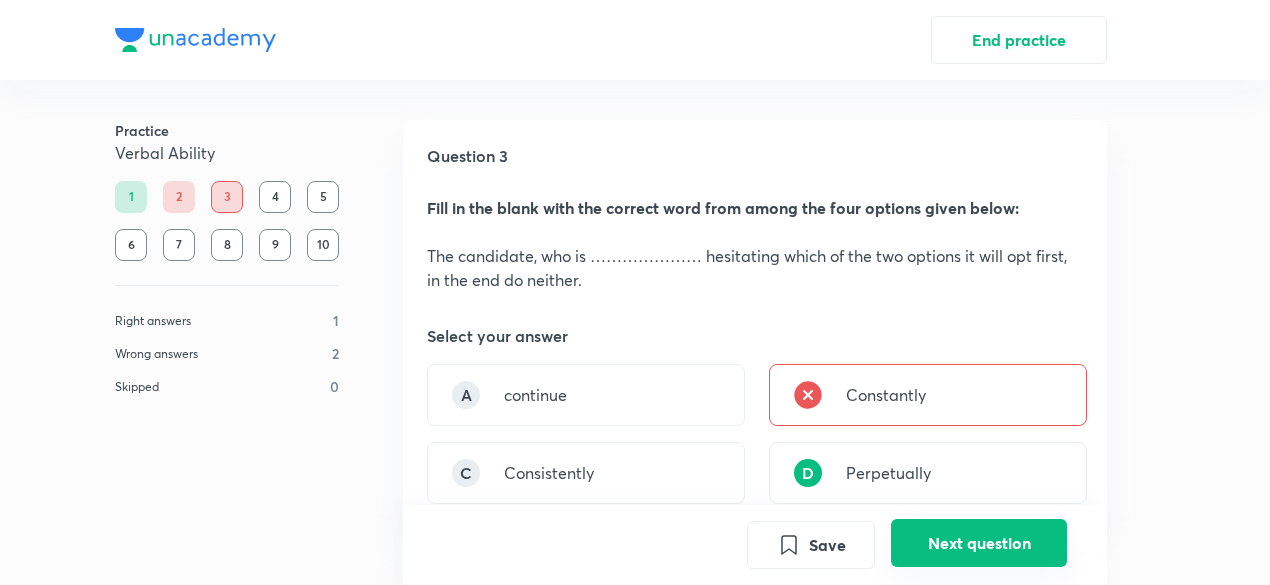 click on "Next question" at bounding box center [979, 543] 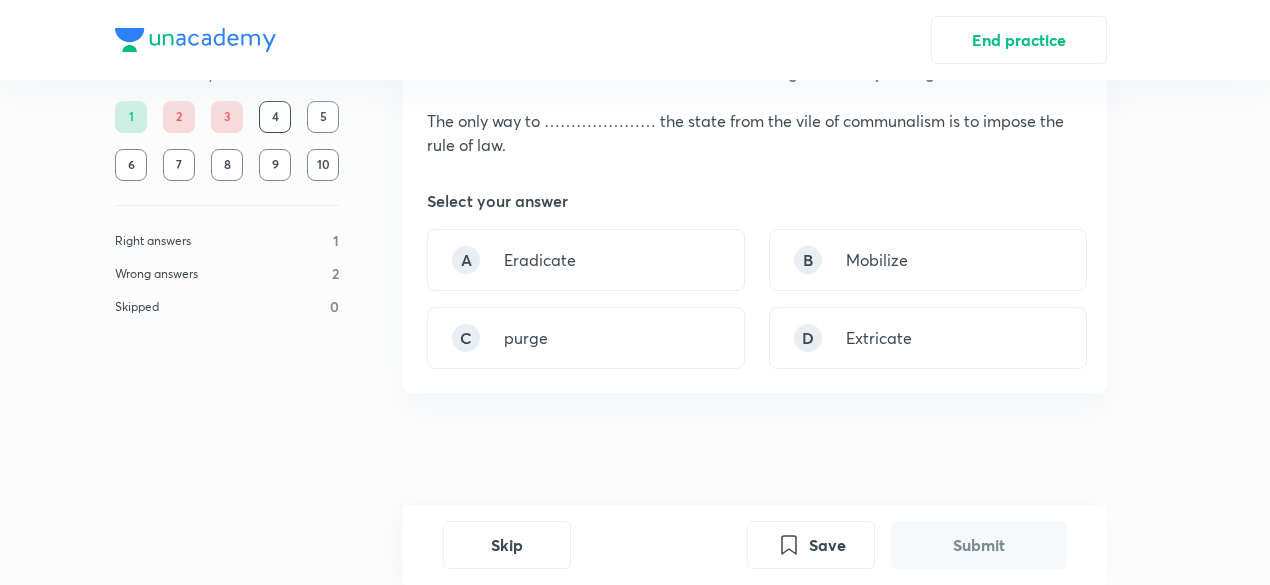 scroll, scrollTop: 136, scrollLeft: 0, axis: vertical 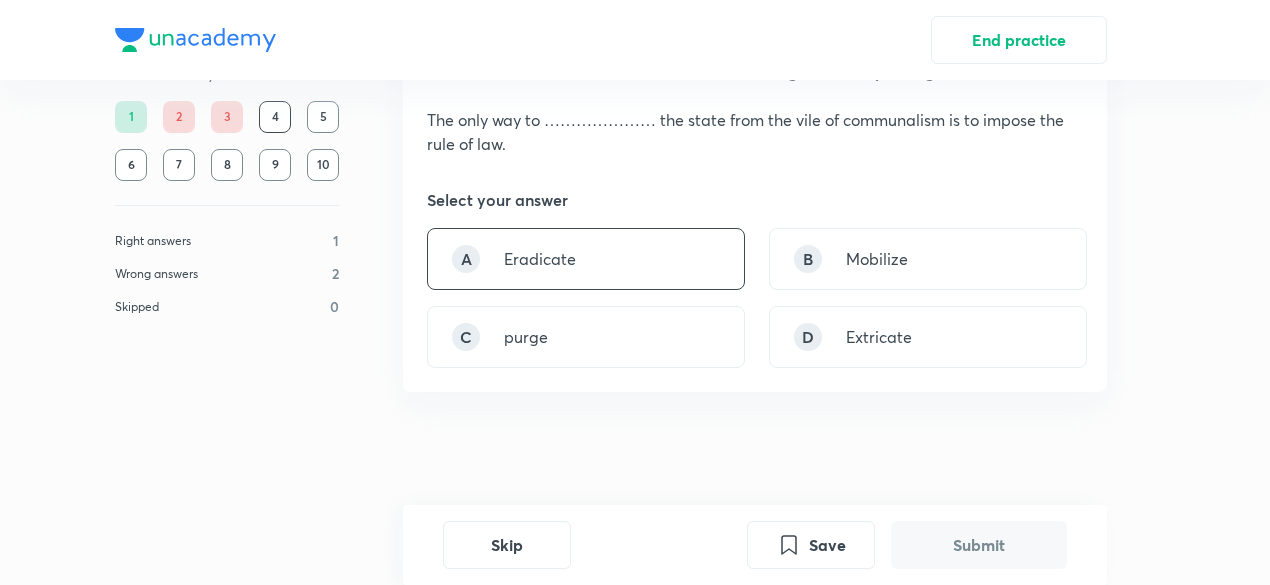 click on "A Eradicate" at bounding box center (586, 259) 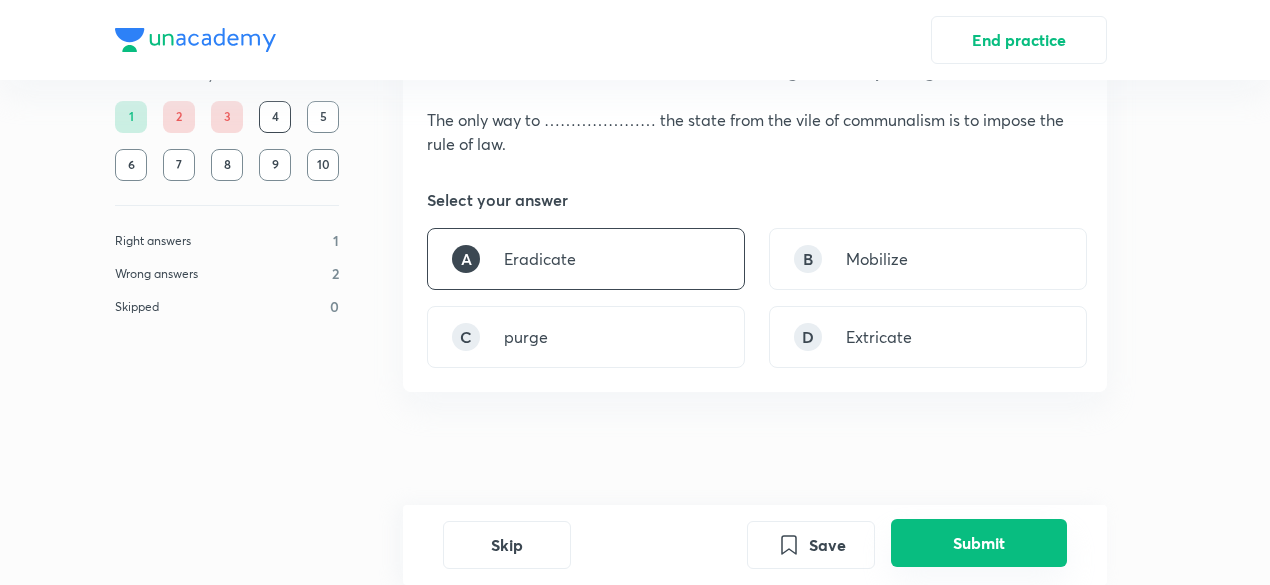 click on "Submit" at bounding box center (979, 543) 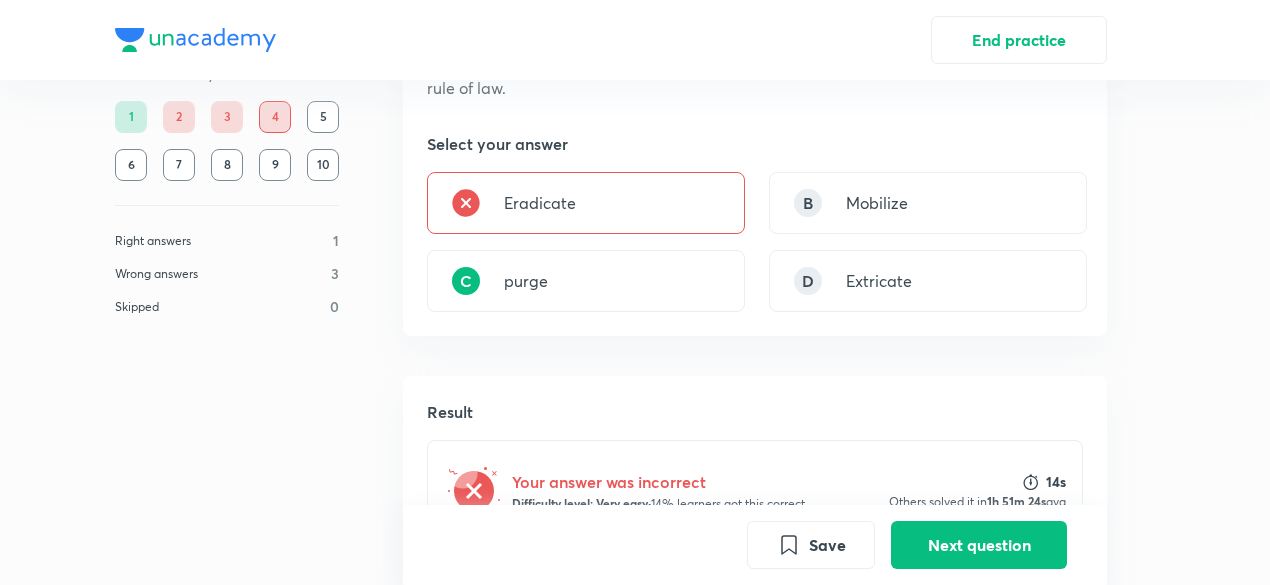 scroll, scrollTop: 136, scrollLeft: 0, axis: vertical 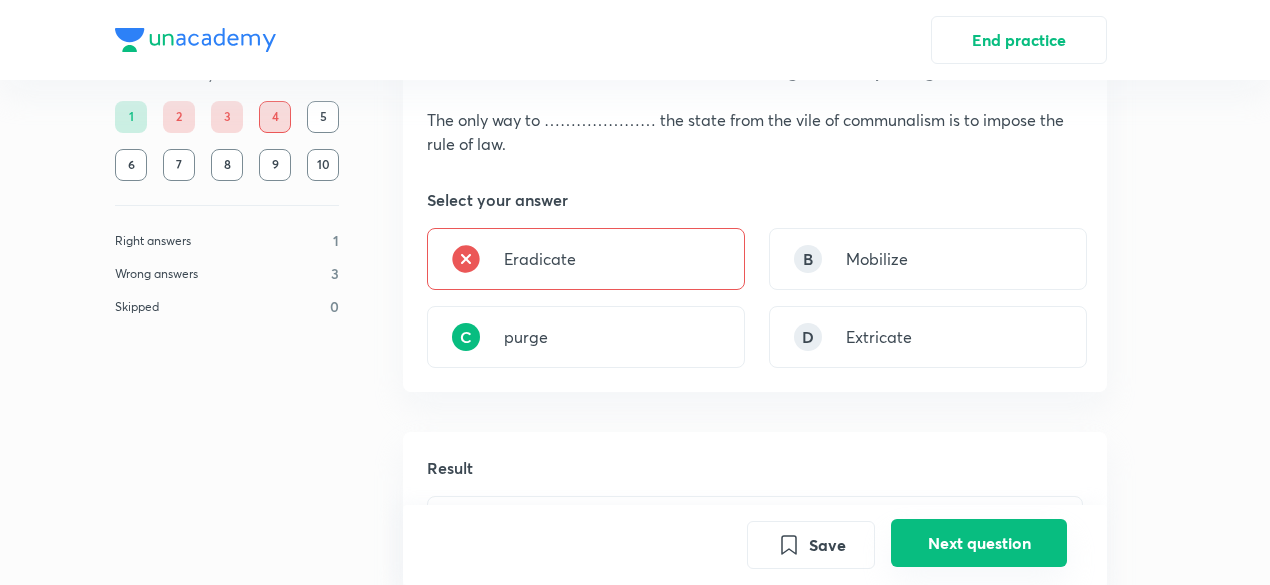 click on "Next question" at bounding box center (979, 543) 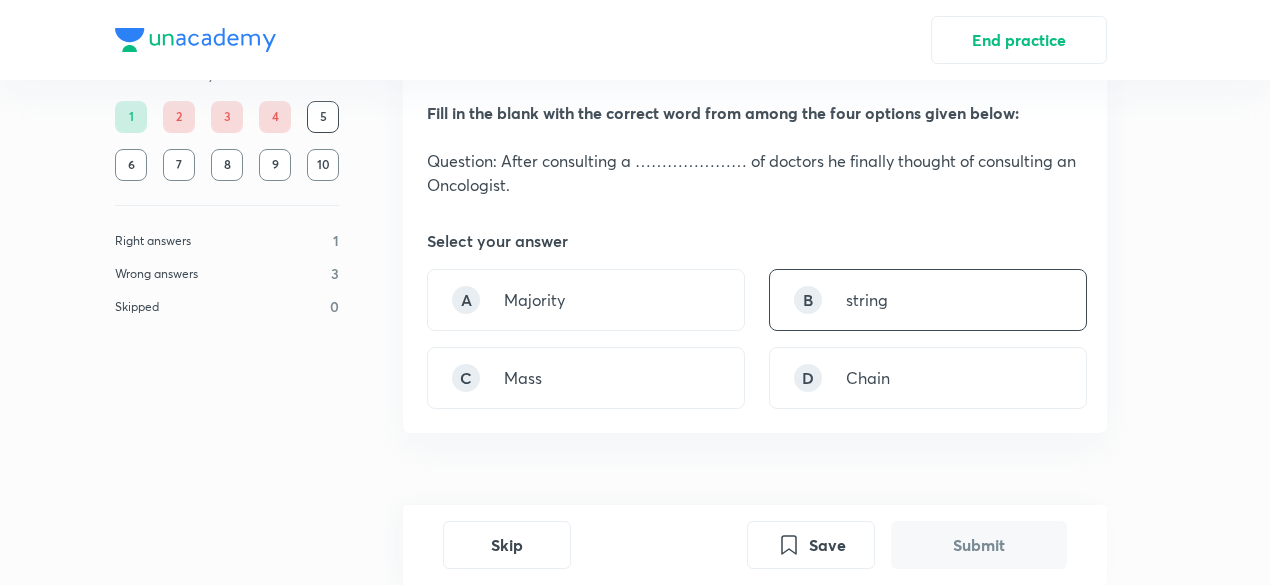 scroll, scrollTop: 120, scrollLeft: 0, axis: vertical 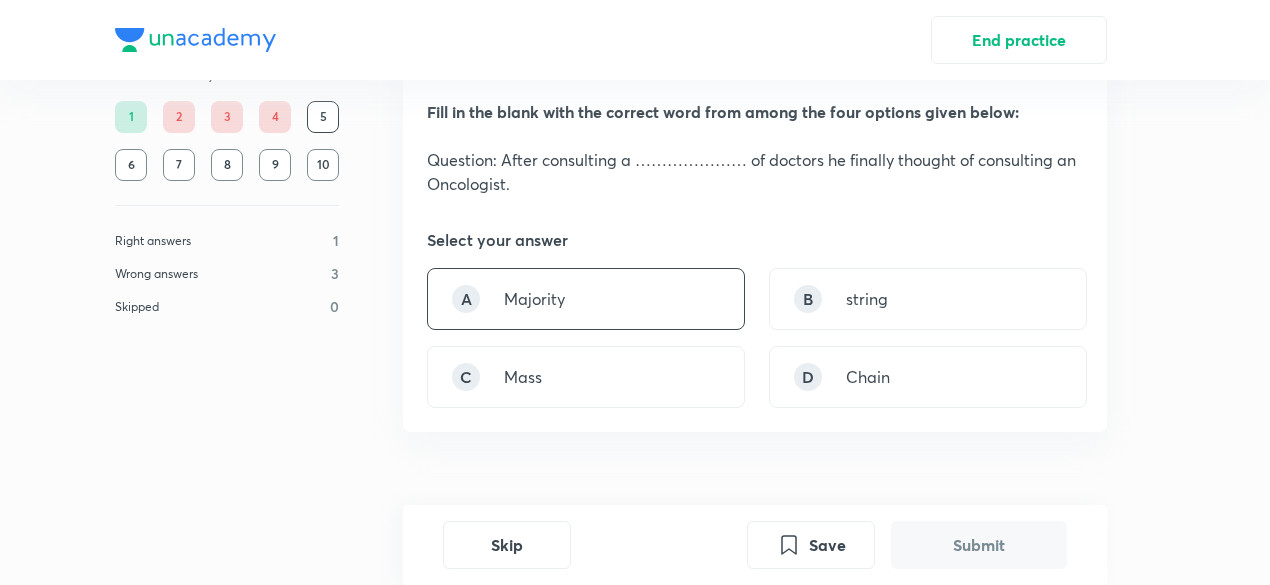 click on "A Majority" at bounding box center (586, 299) 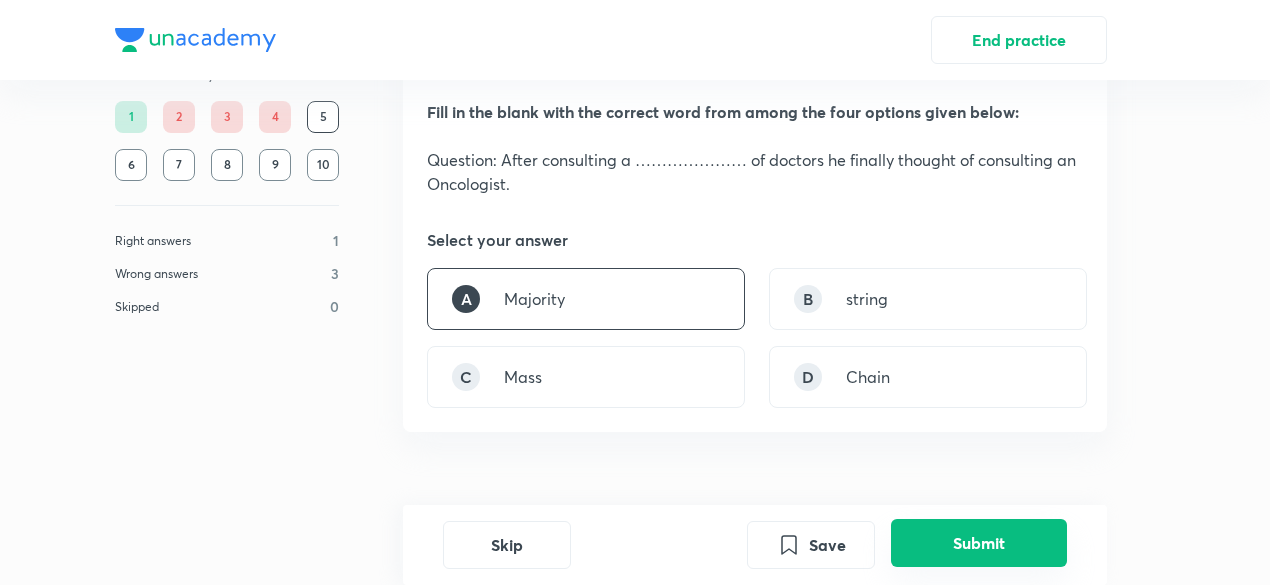click on "Submit" at bounding box center (979, 543) 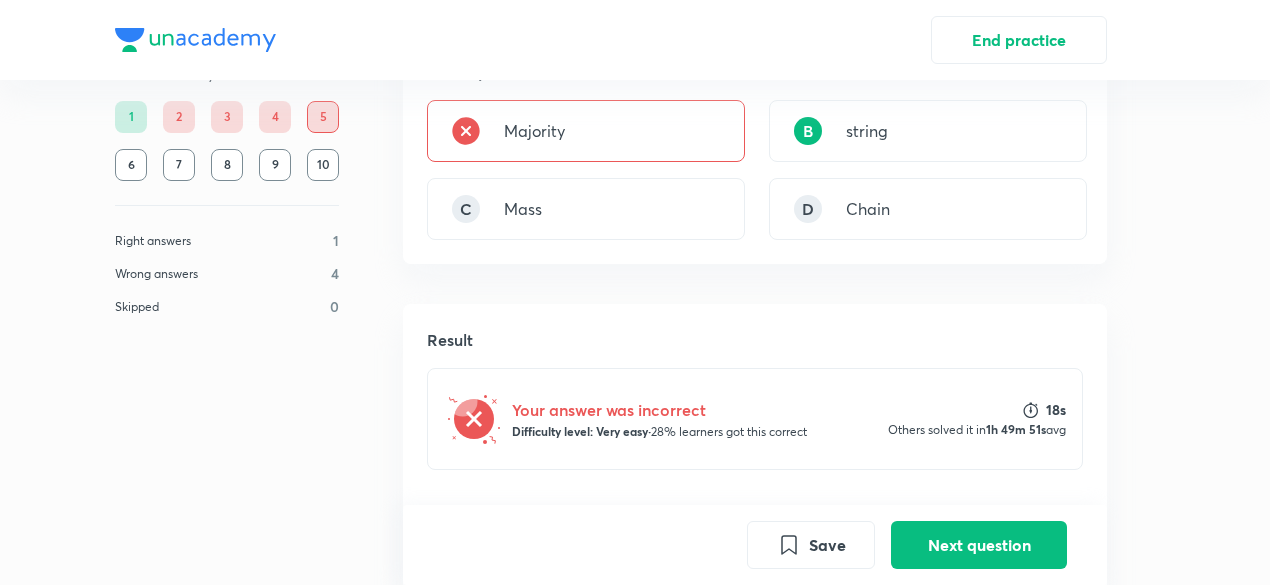 scroll, scrollTop: 248, scrollLeft: 0, axis: vertical 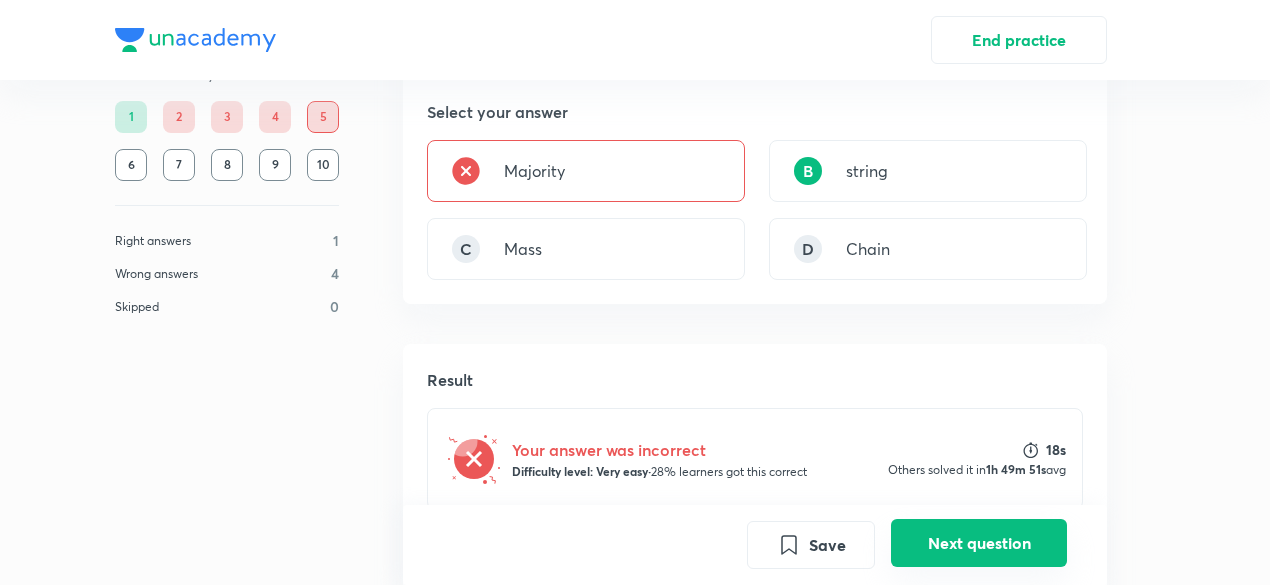 click on "Next question" at bounding box center [979, 543] 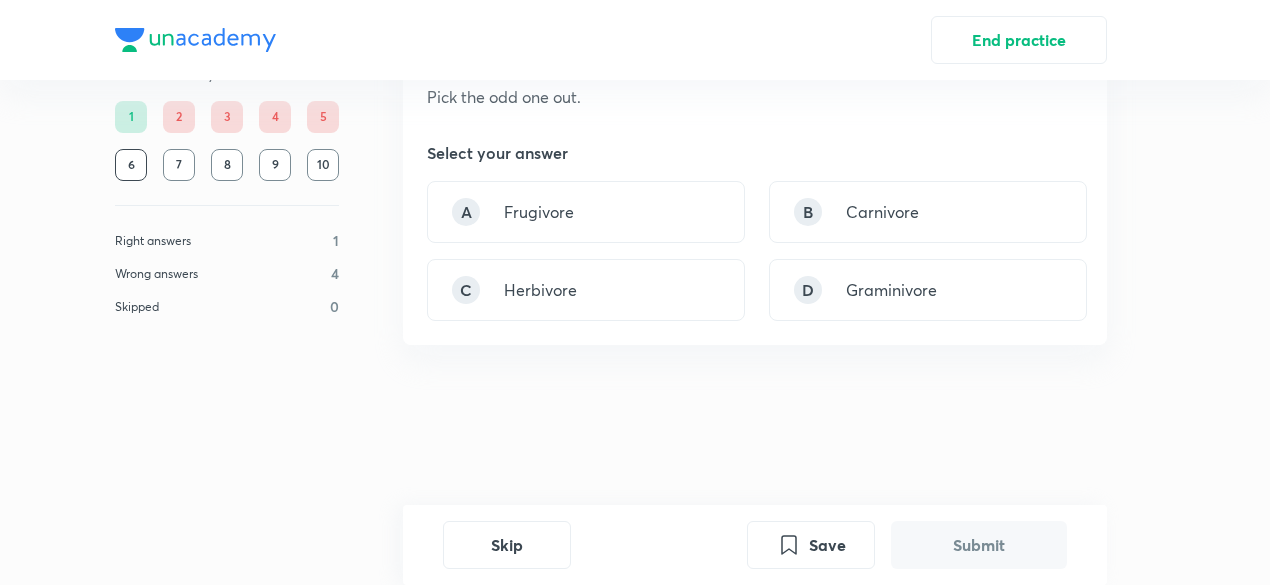 scroll, scrollTop: 0, scrollLeft: 0, axis: both 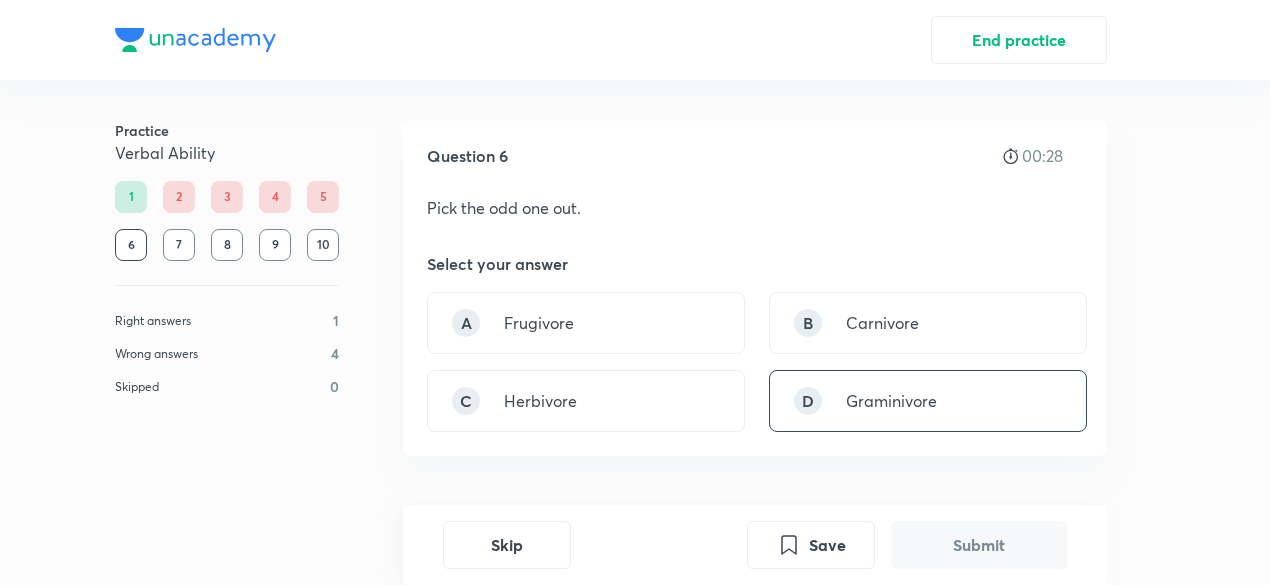 click on "Graminivore" at bounding box center (891, 401) 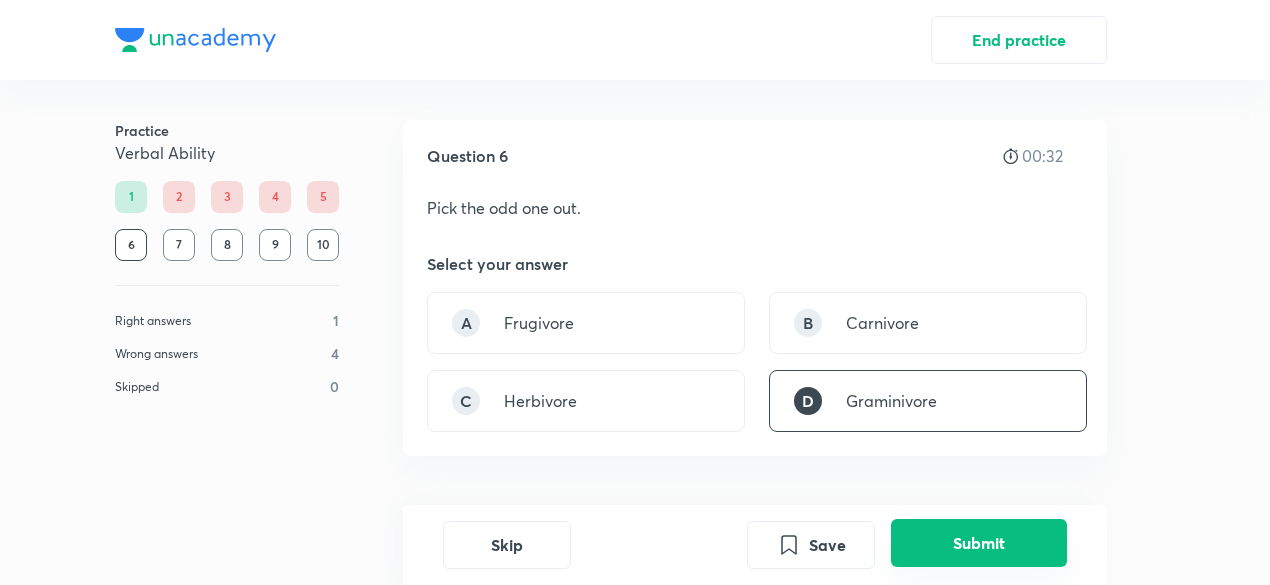 click on "Submit" at bounding box center [979, 543] 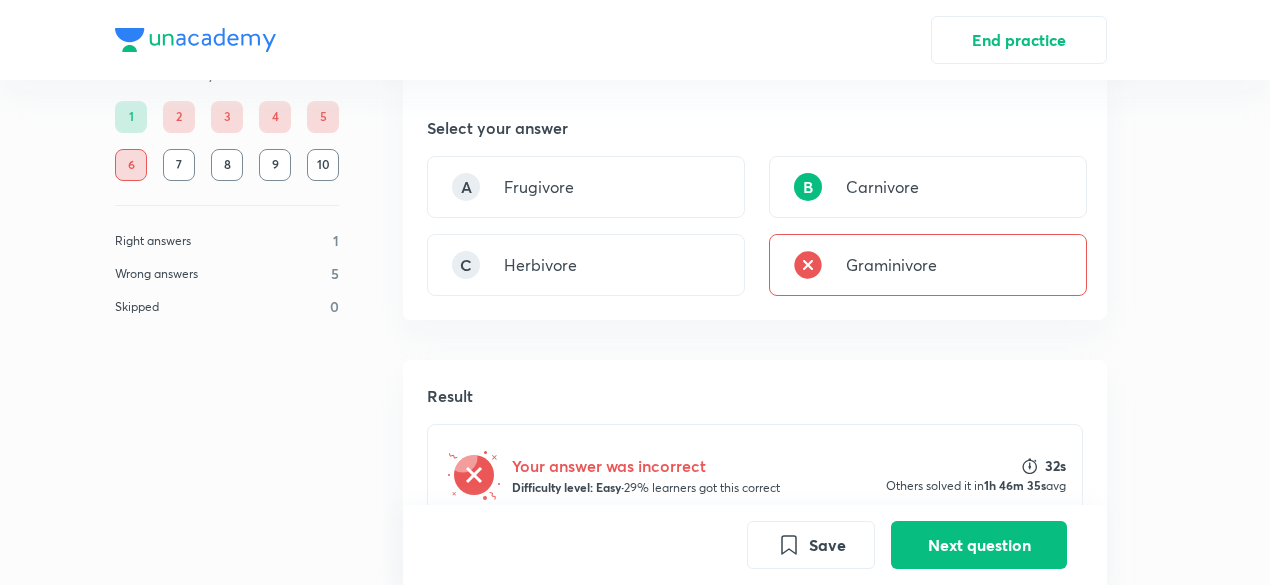 scroll, scrollTop: 267, scrollLeft: 0, axis: vertical 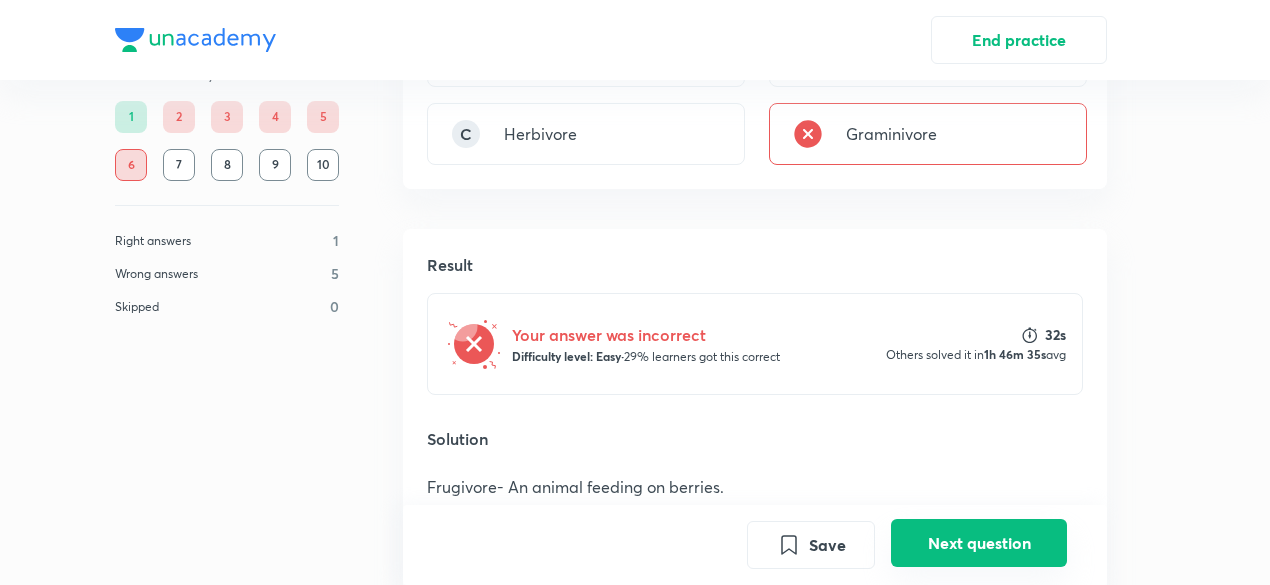 click on "Next question" at bounding box center (979, 543) 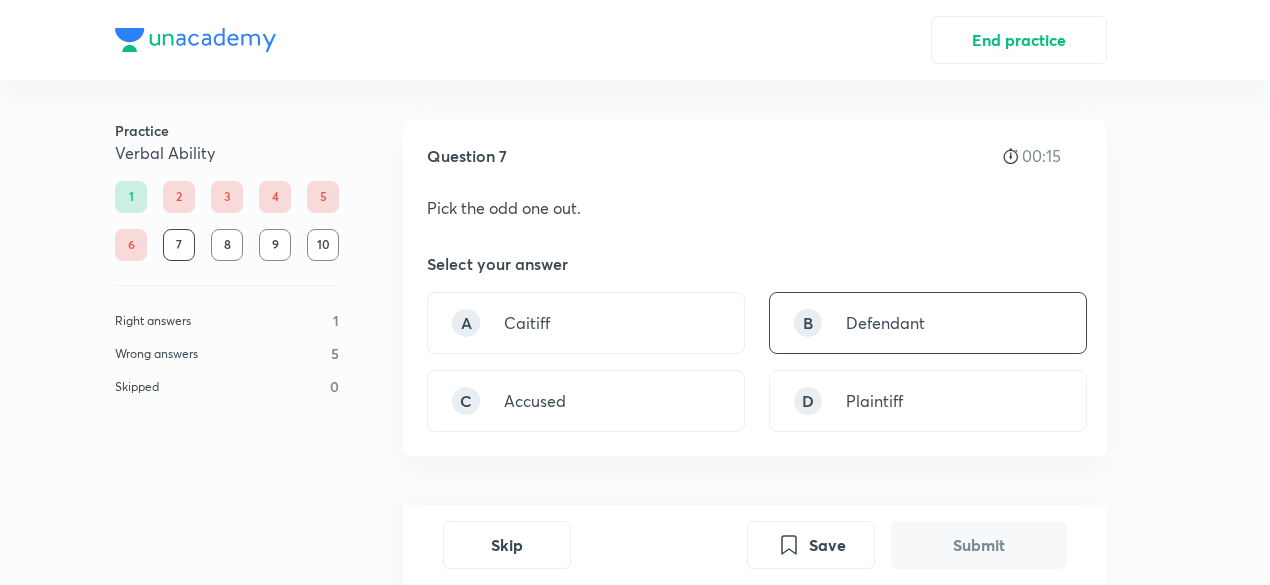 click on "B Defendant" at bounding box center (928, 323) 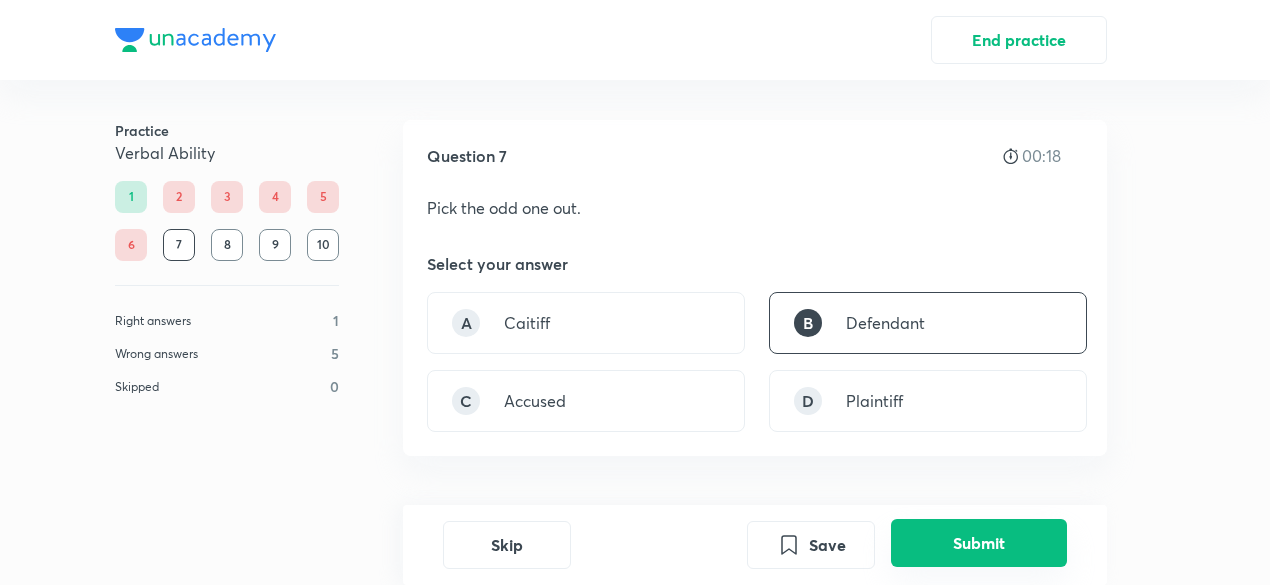click on "Submit" at bounding box center (979, 543) 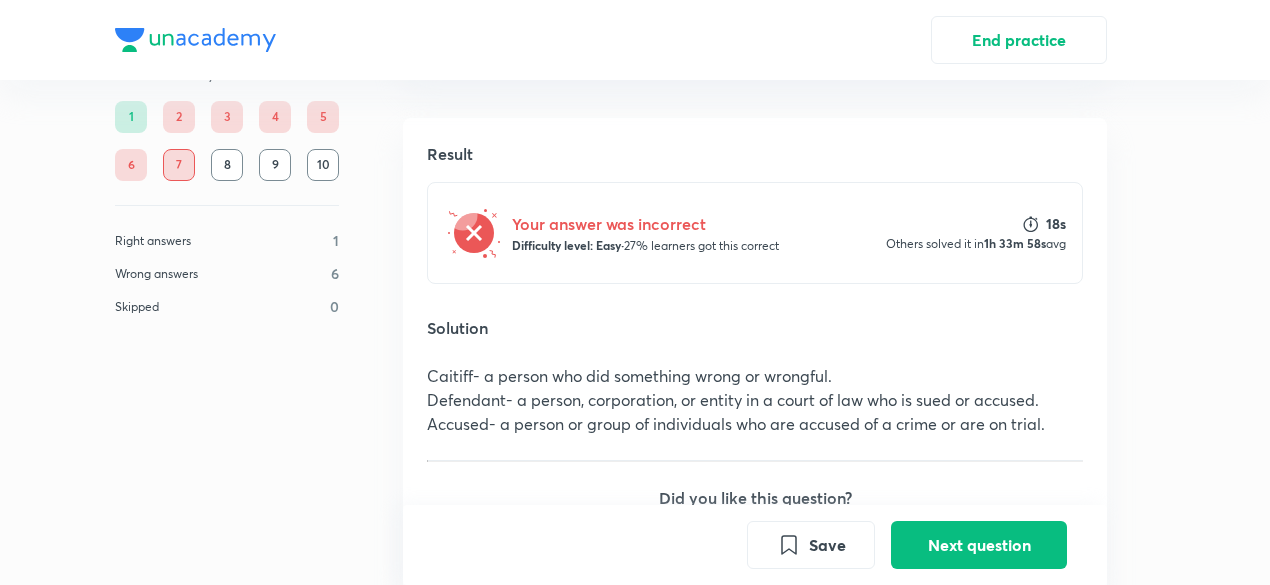 scroll, scrollTop: 378, scrollLeft: 0, axis: vertical 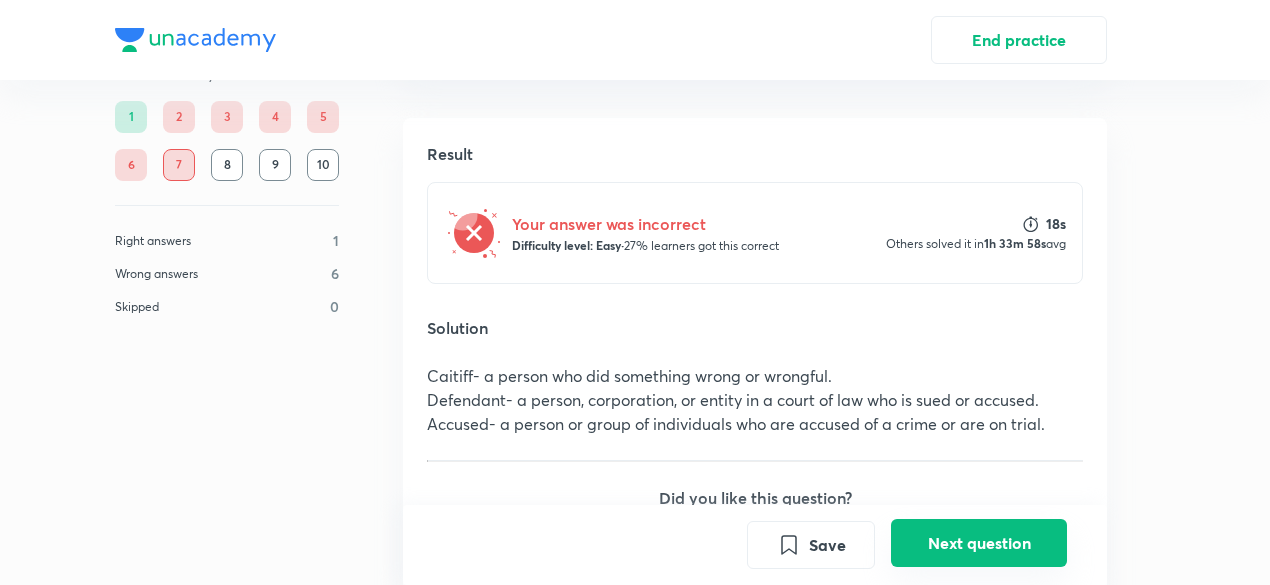 click on "Next question" at bounding box center (979, 543) 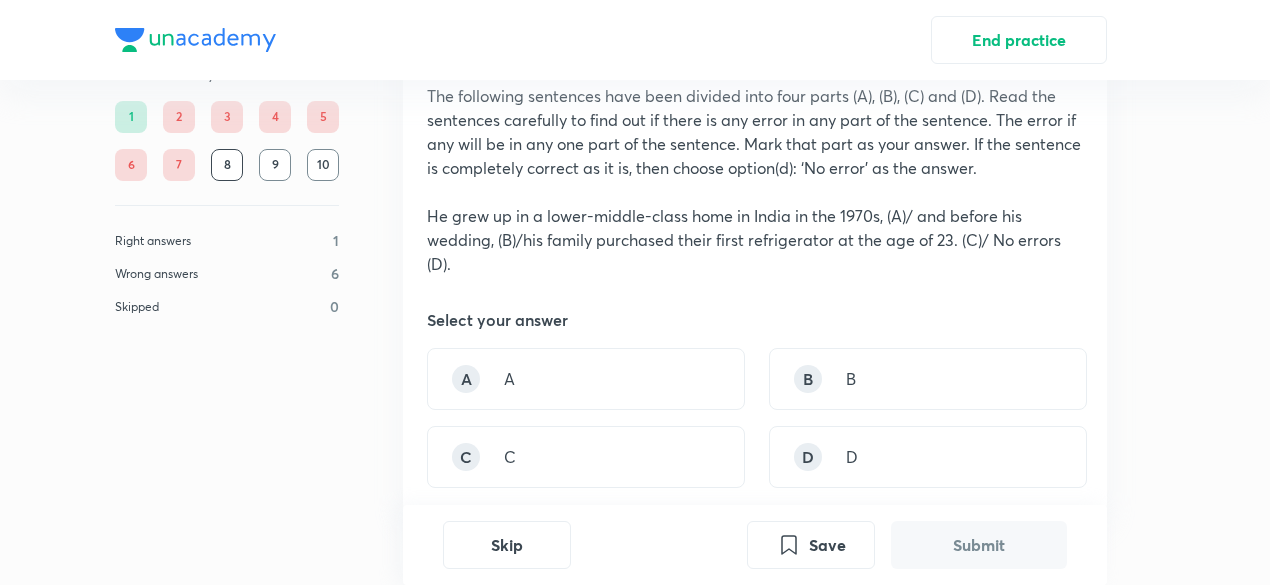 scroll, scrollTop: 99, scrollLeft: 0, axis: vertical 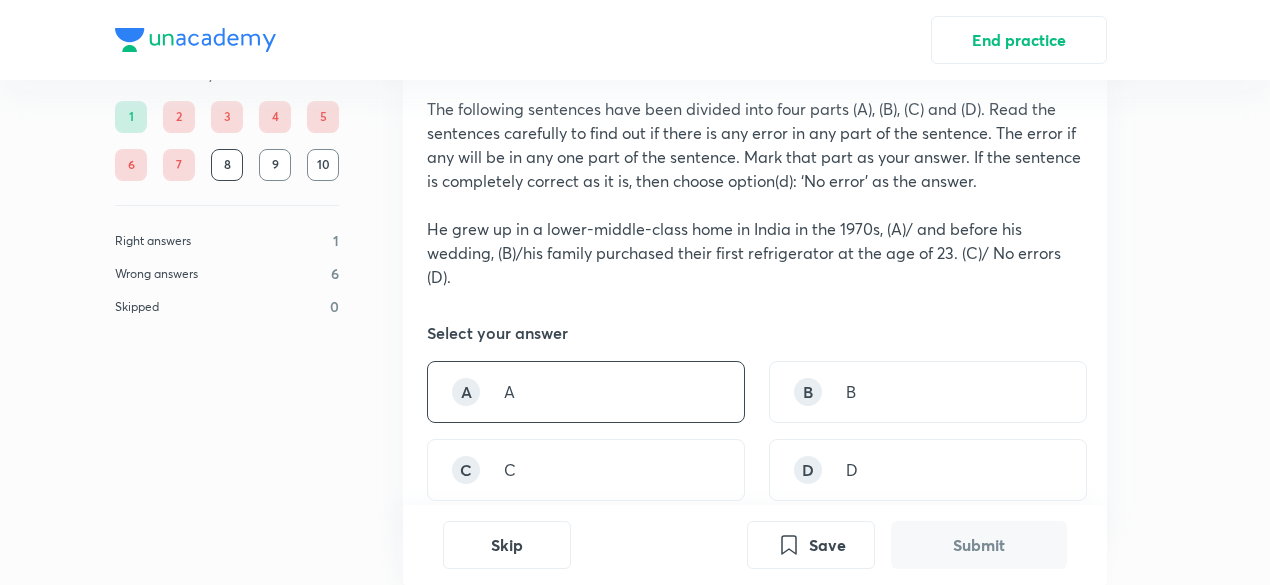 click on "A A" at bounding box center (586, 392) 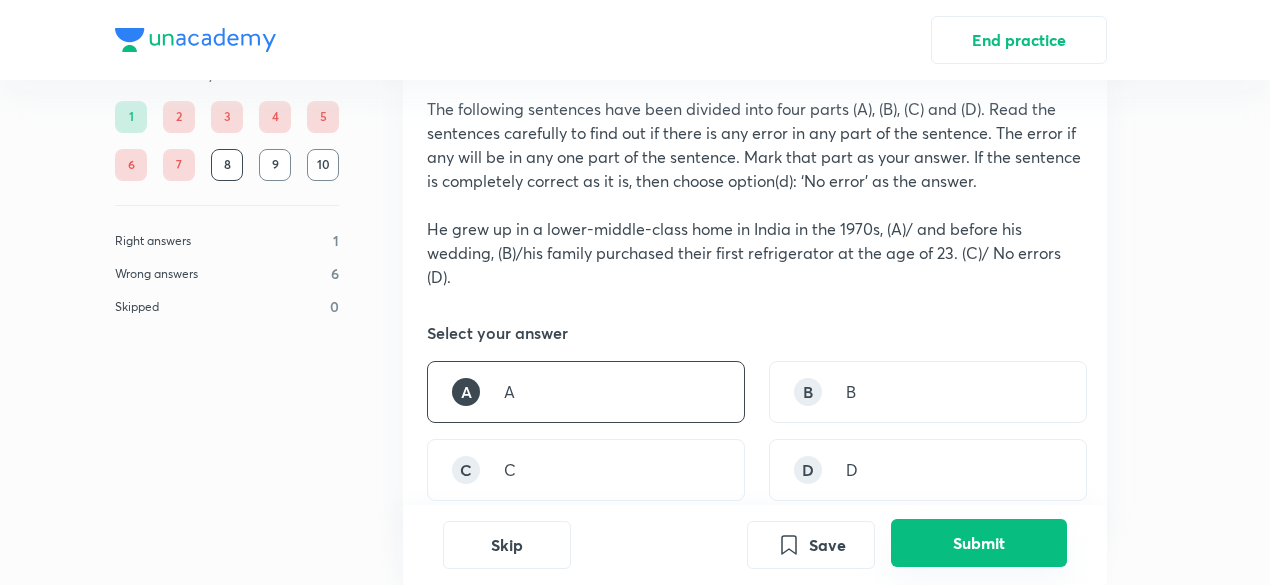 click on "Submit" at bounding box center [979, 543] 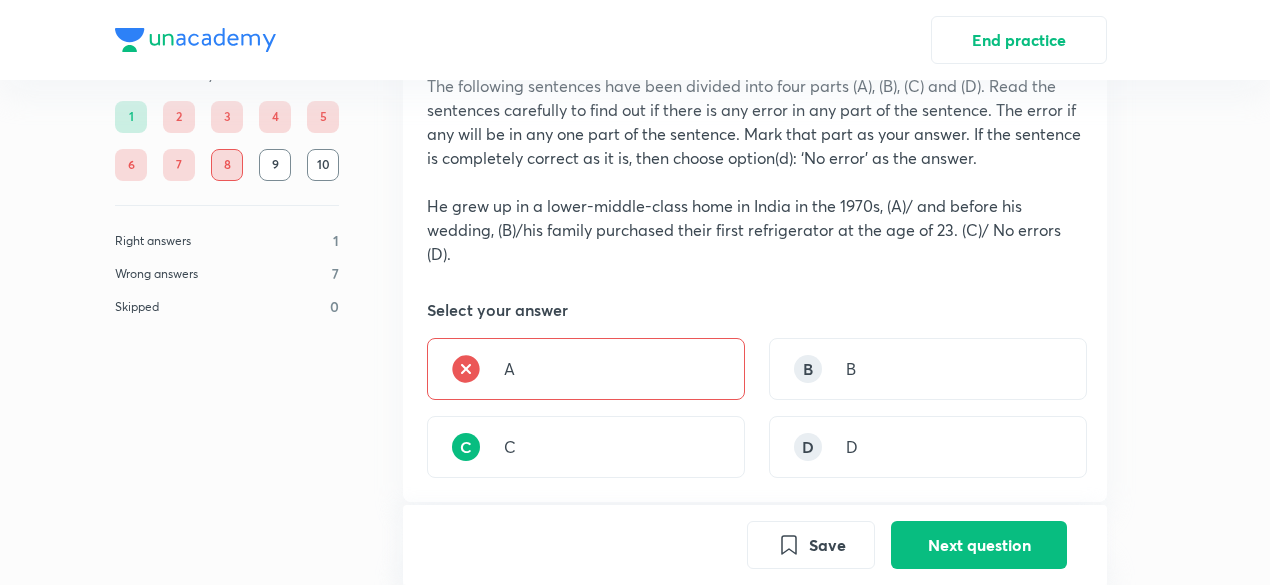 scroll, scrollTop: 120, scrollLeft: 0, axis: vertical 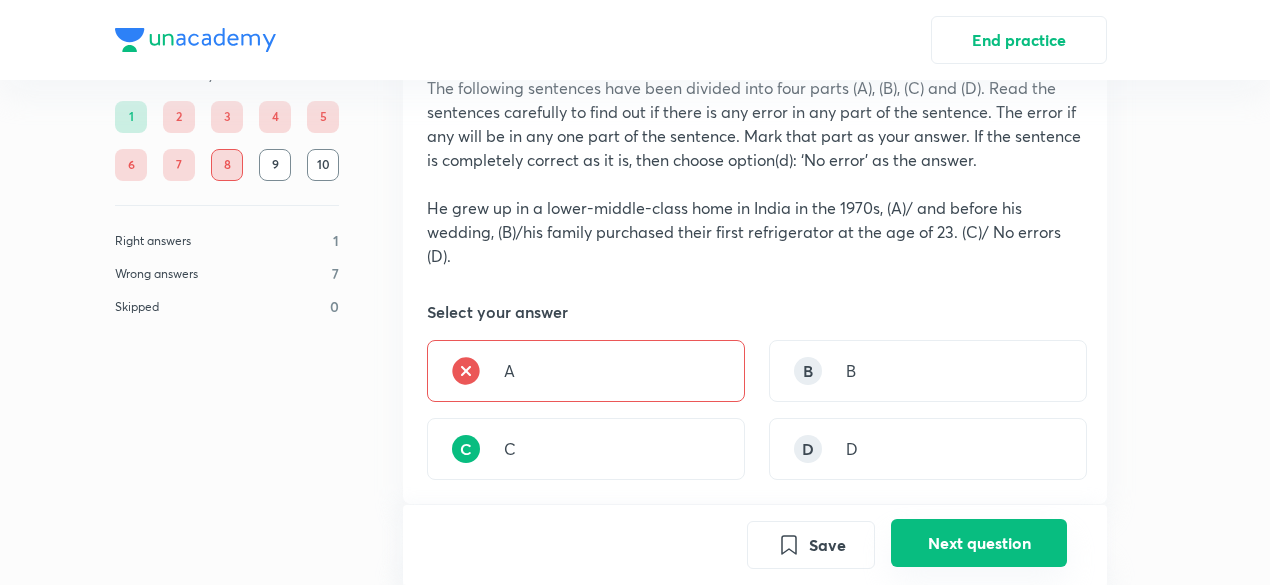 click on "Next question" at bounding box center (979, 543) 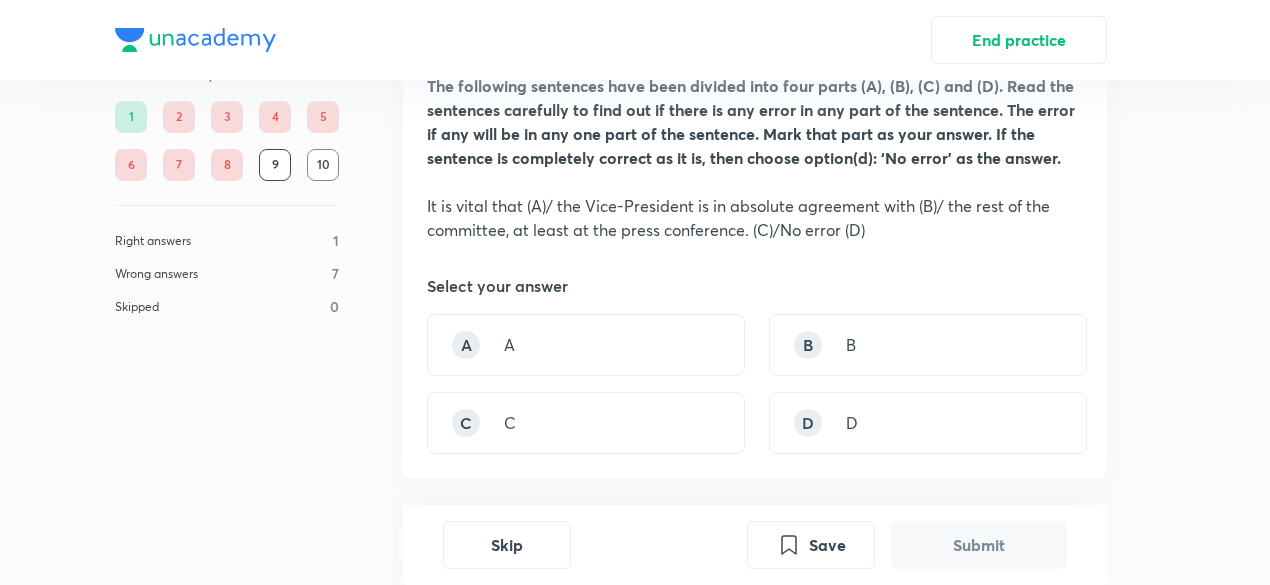 scroll, scrollTop: 124, scrollLeft: 0, axis: vertical 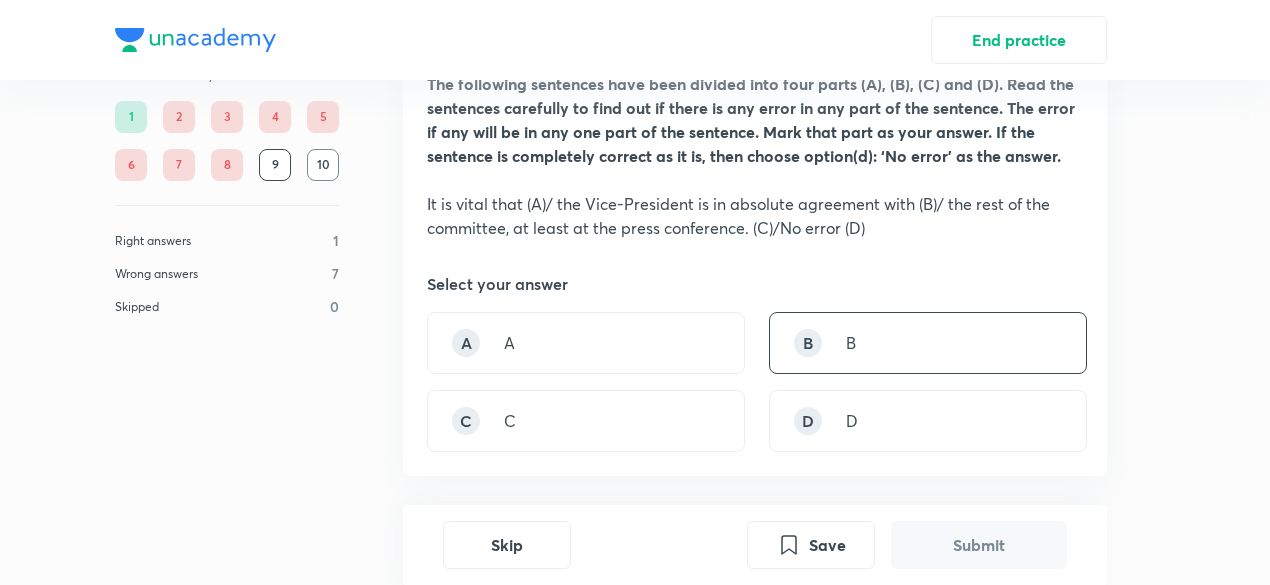 click on "B B" at bounding box center [928, 343] 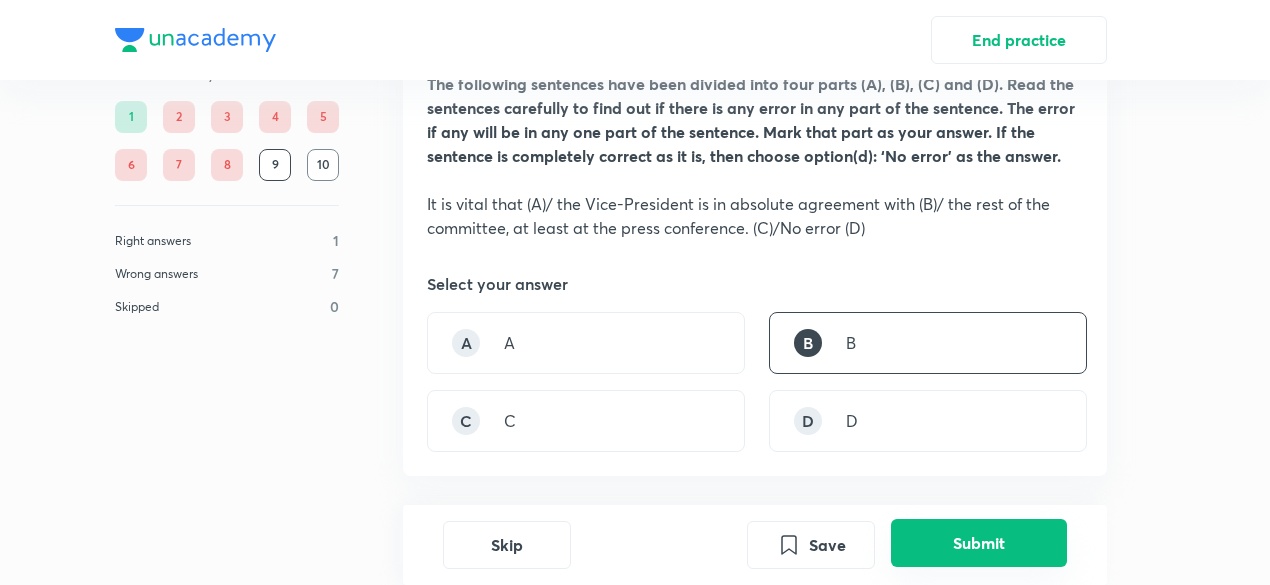 click on "Submit" at bounding box center (979, 543) 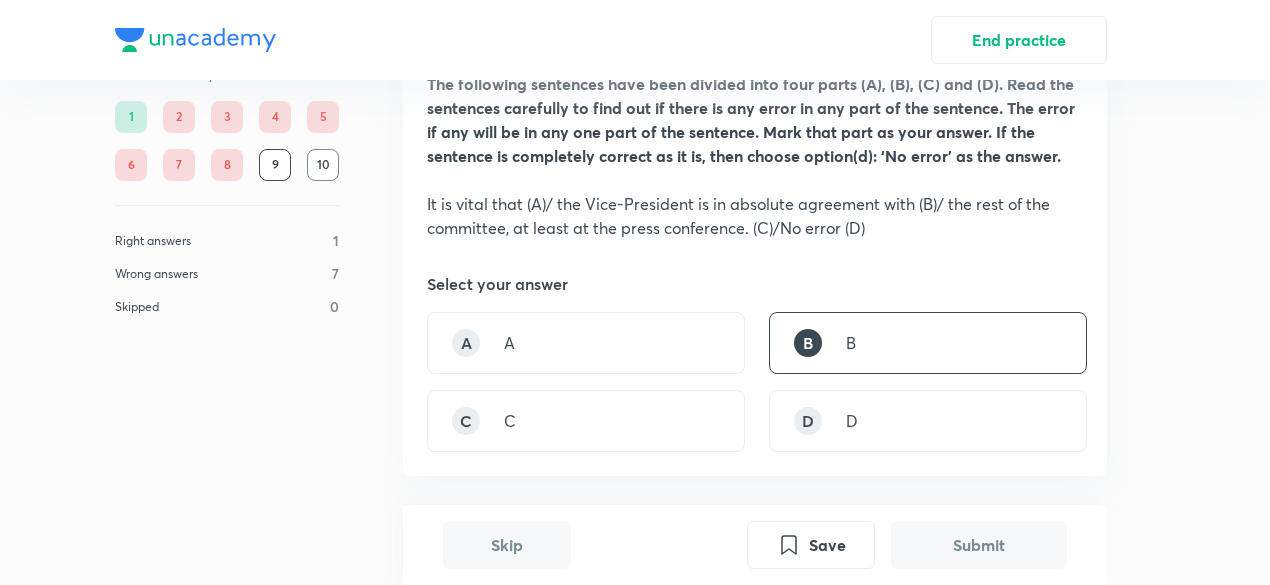 scroll, scrollTop: 638, scrollLeft: 0, axis: vertical 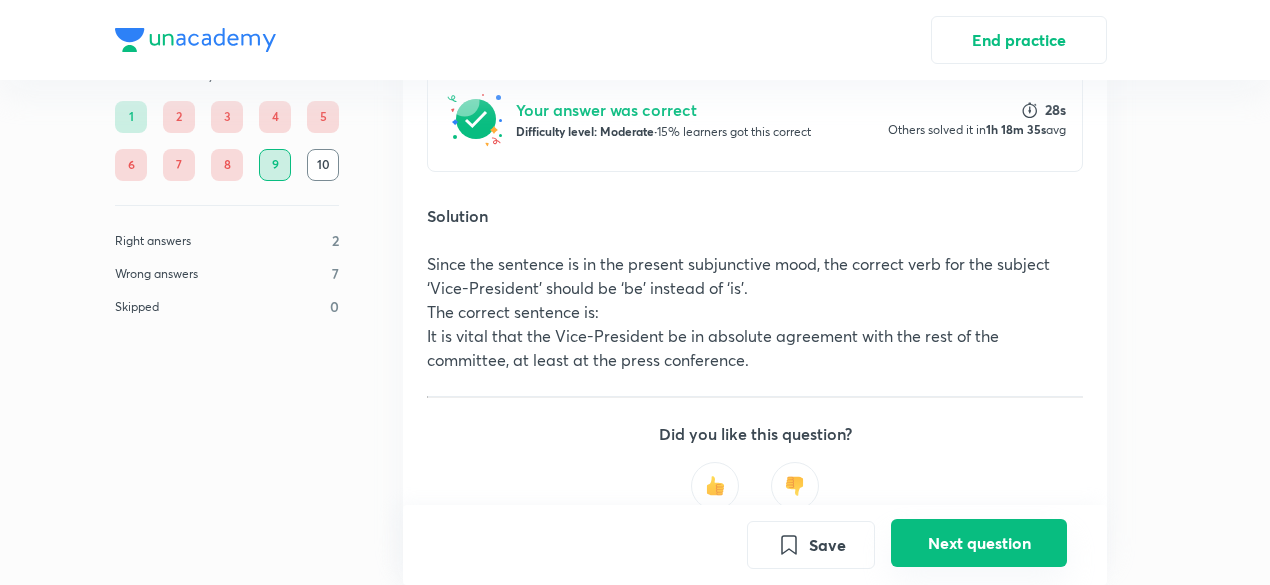 click on "Next question" at bounding box center [979, 543] 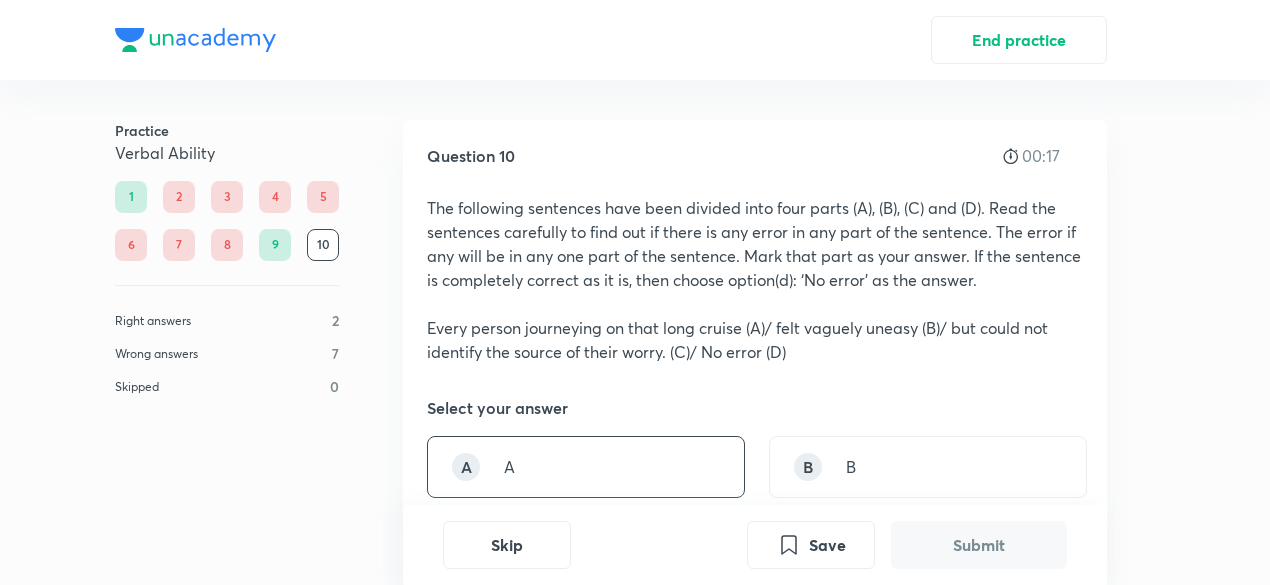 click on "A A" at bounding box center [586, 467] 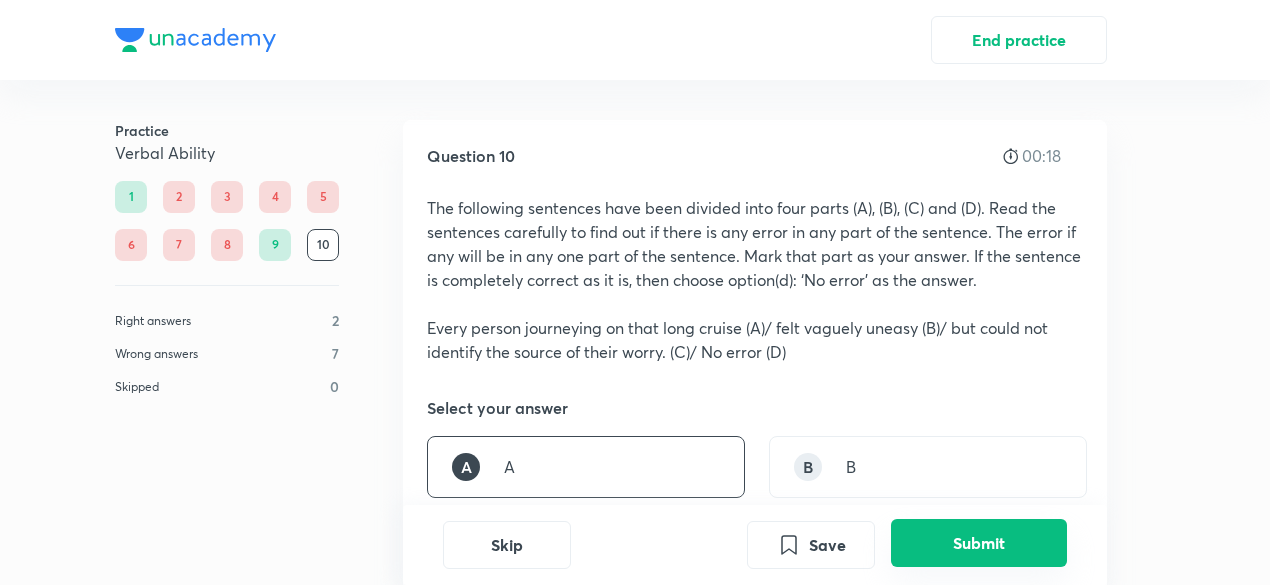 click on "Submit" at bounding box center [979, 543] 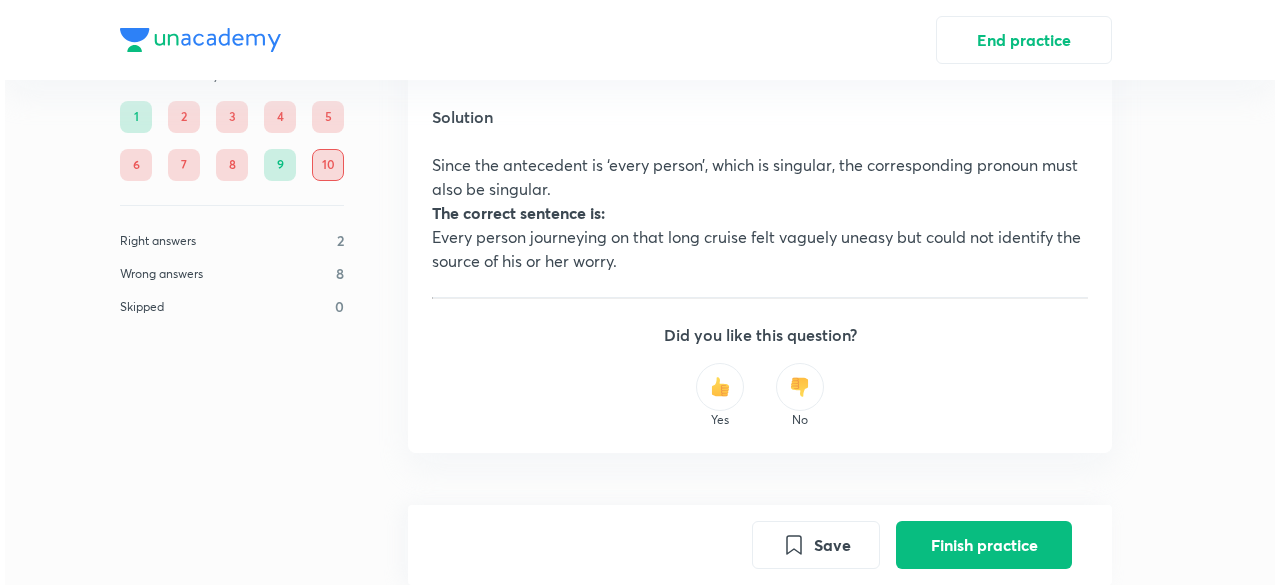 scroll, scrollTop: 744, scrollLeft: 0, axis: vertical 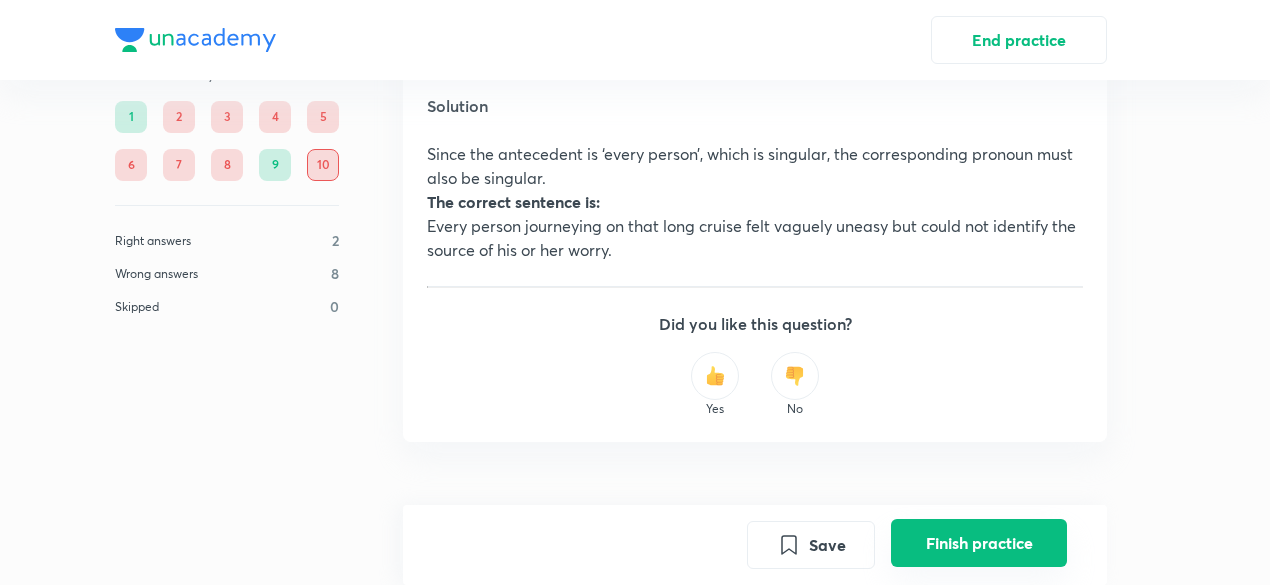 click on "Finish practice" at bounding box center [979, 543] 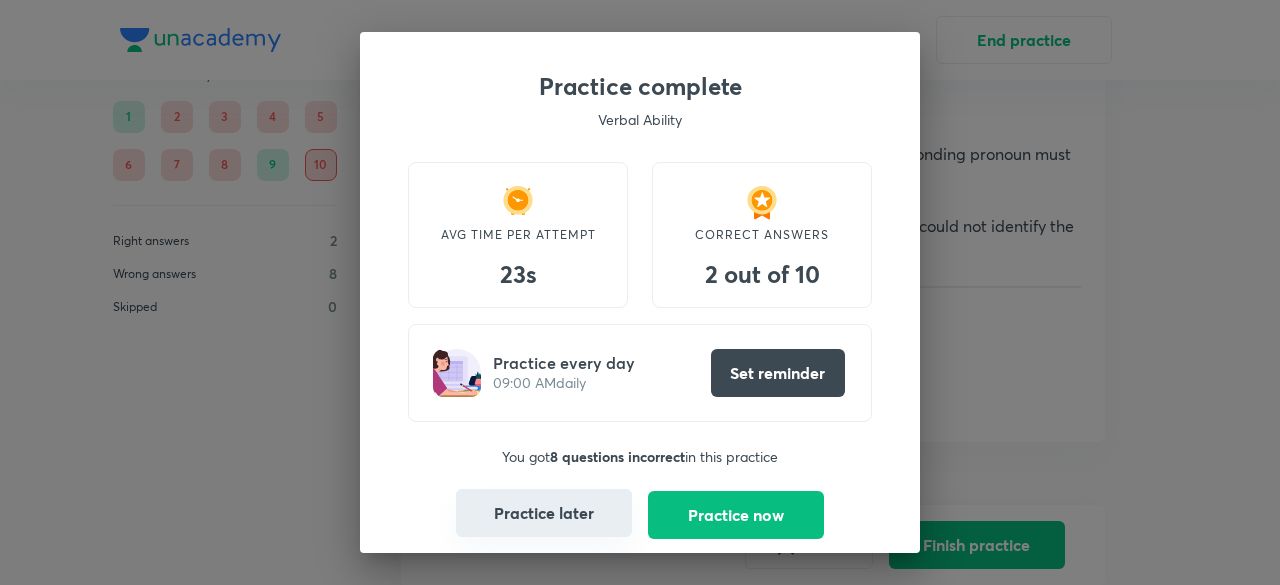 click on "Practice later" at bounding box center (544, 513) 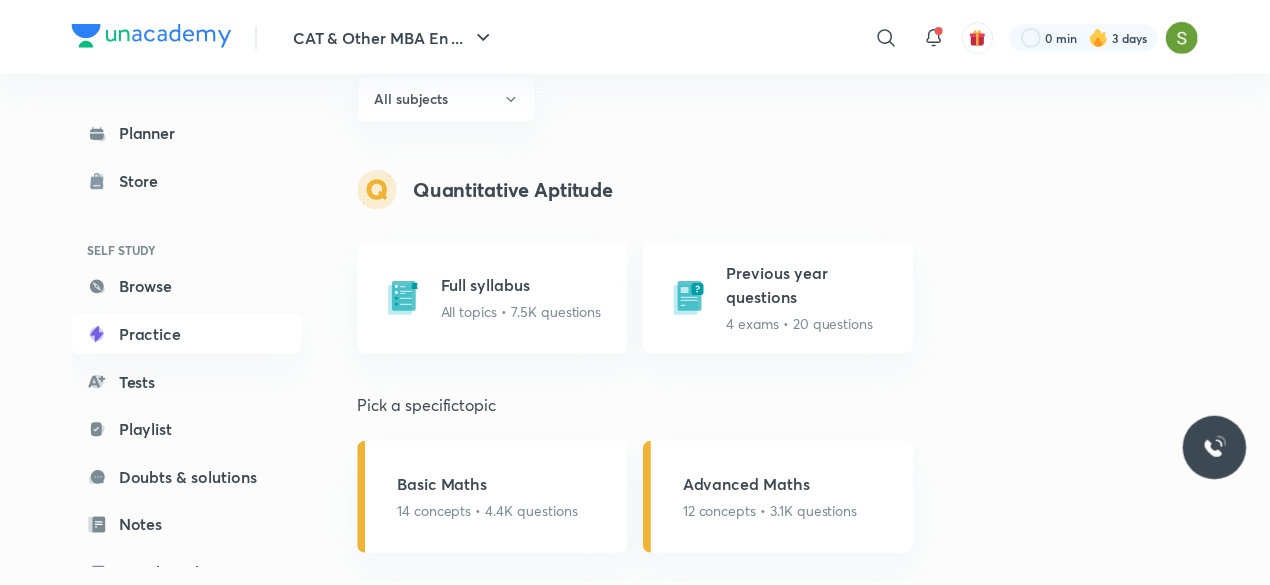 scroll, scrollTop: 0, scrollLeft: 0, axis: both 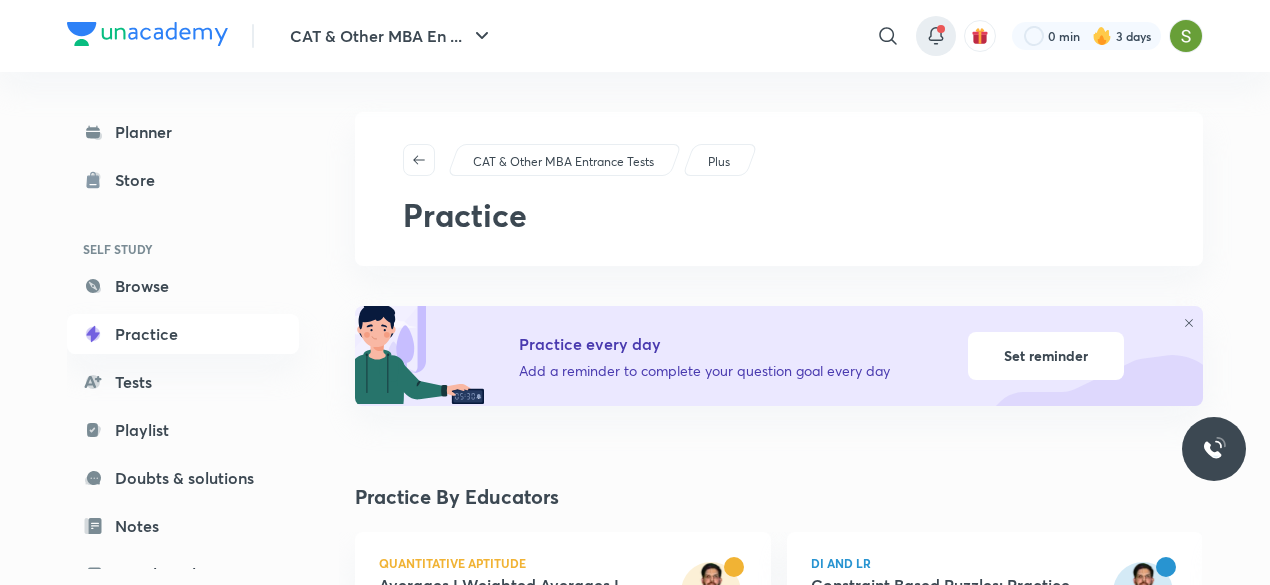 click 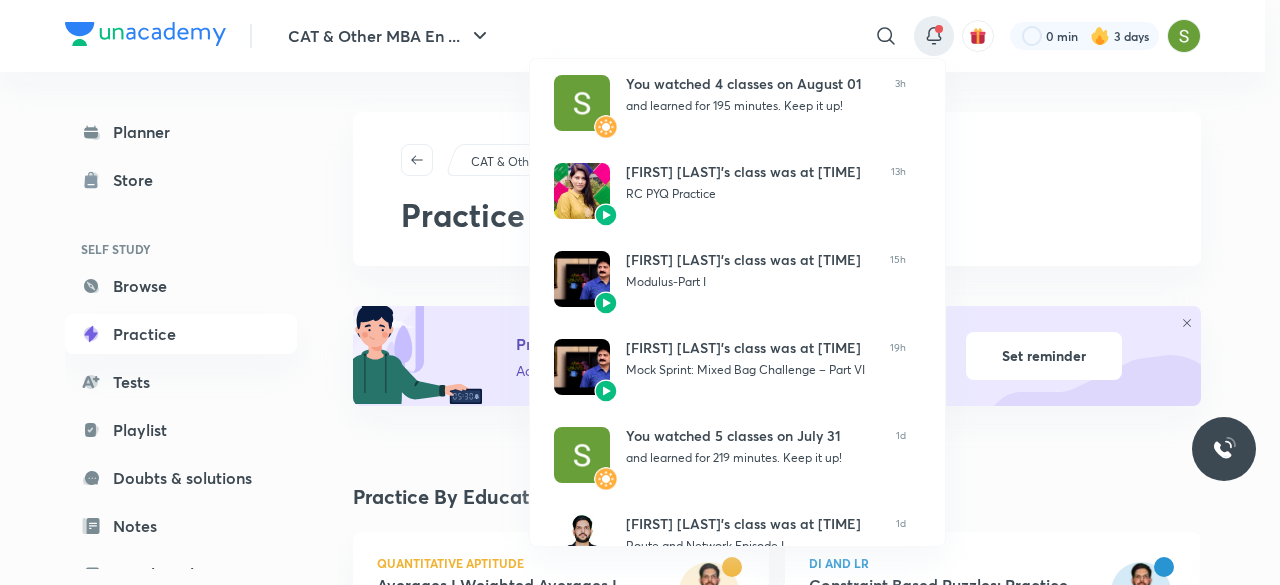 click at bounding box center [640, 292] 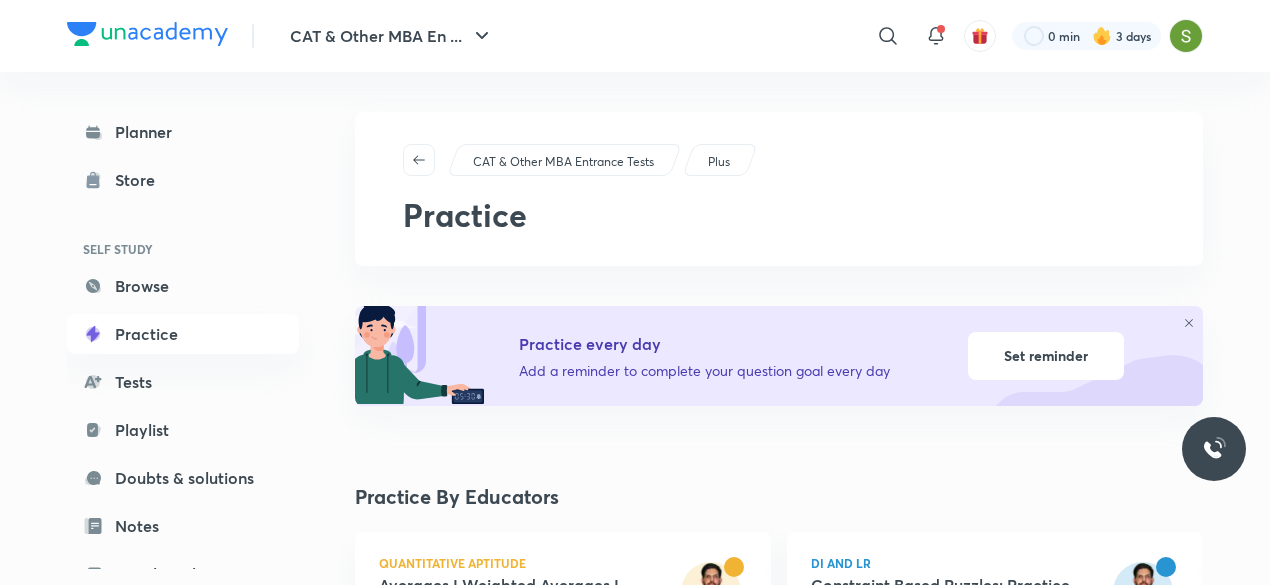 click at bounding box center (1186, 36) 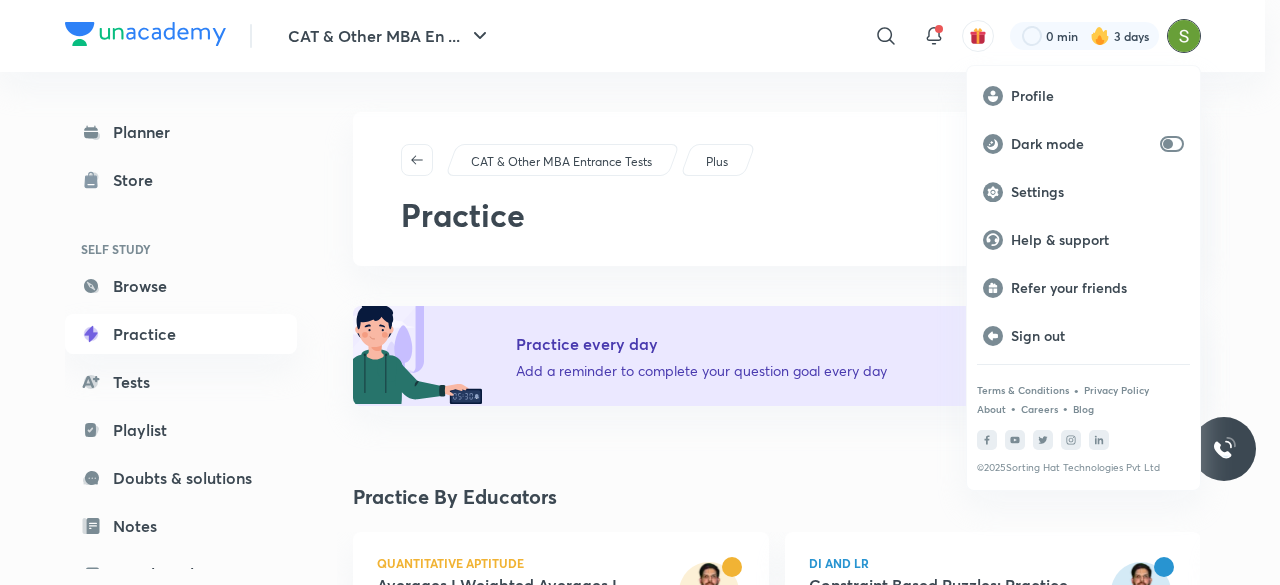 drag, startPoint x: 903, startPoint y: 113, endPoint x: 1065, endPoint y: 24, distance: 184.83777 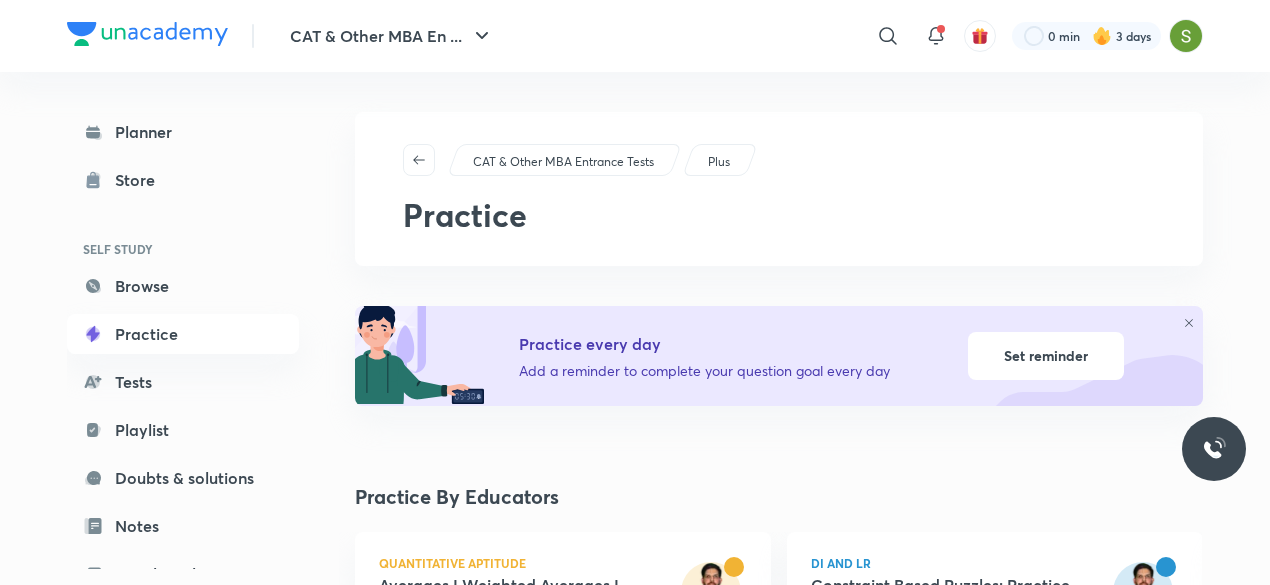 click at bounding box center [1086, 36] 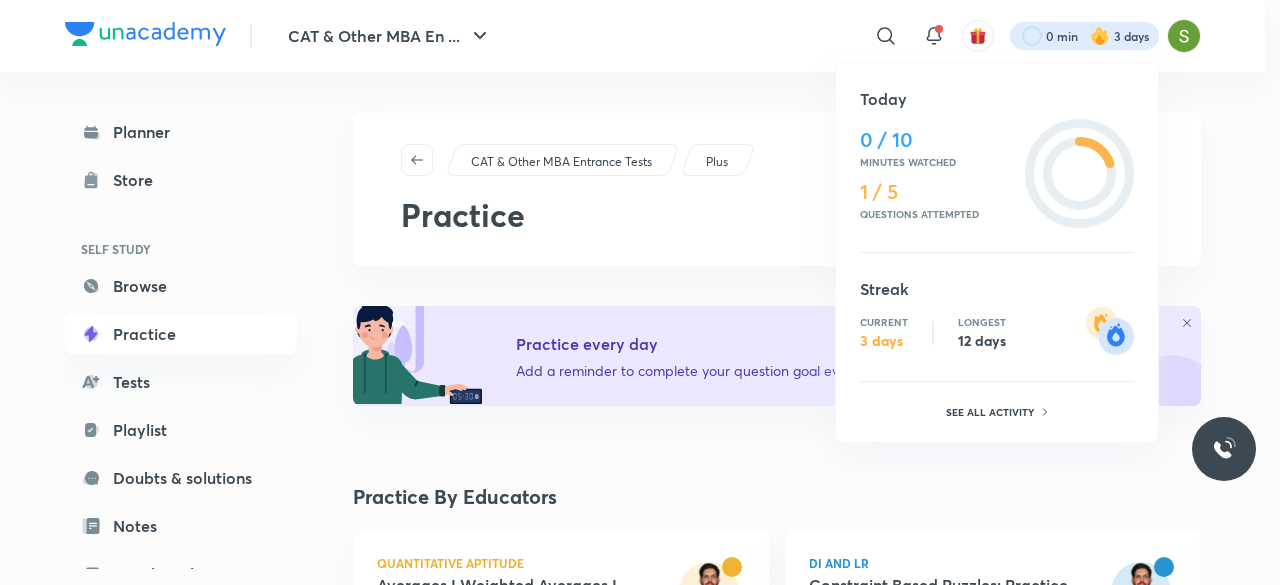 drag, startPoint x: 1065, startPoint y: 24, endPoint x: 1063, endPoint y: 316, distance: 292.00684 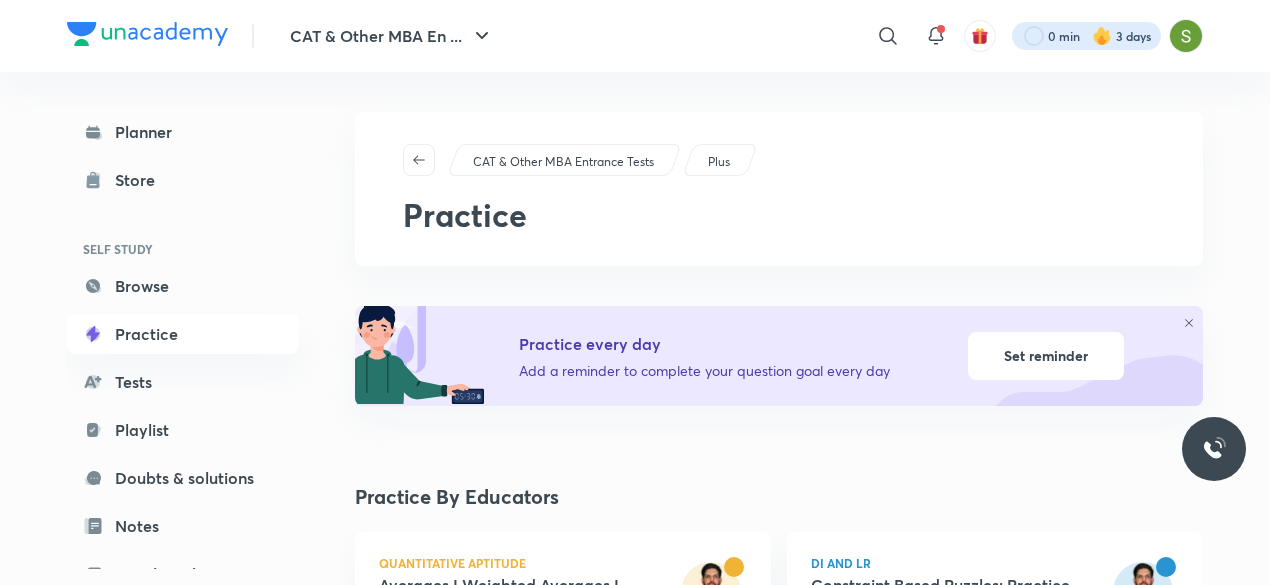 click at bounding box center (1086, 36) 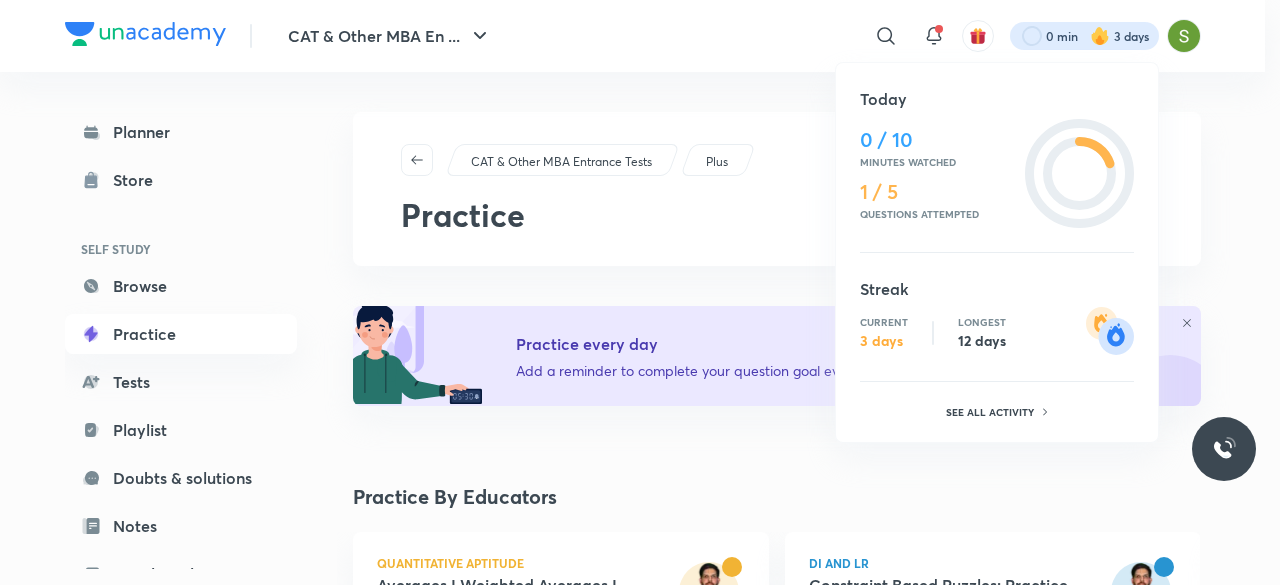 click on "Today 0 / 10 Minutes watched 1 / 5 Questions attempted Streak Current 3 days Longest 12 days See all activity" at bounding box center [997, 256] 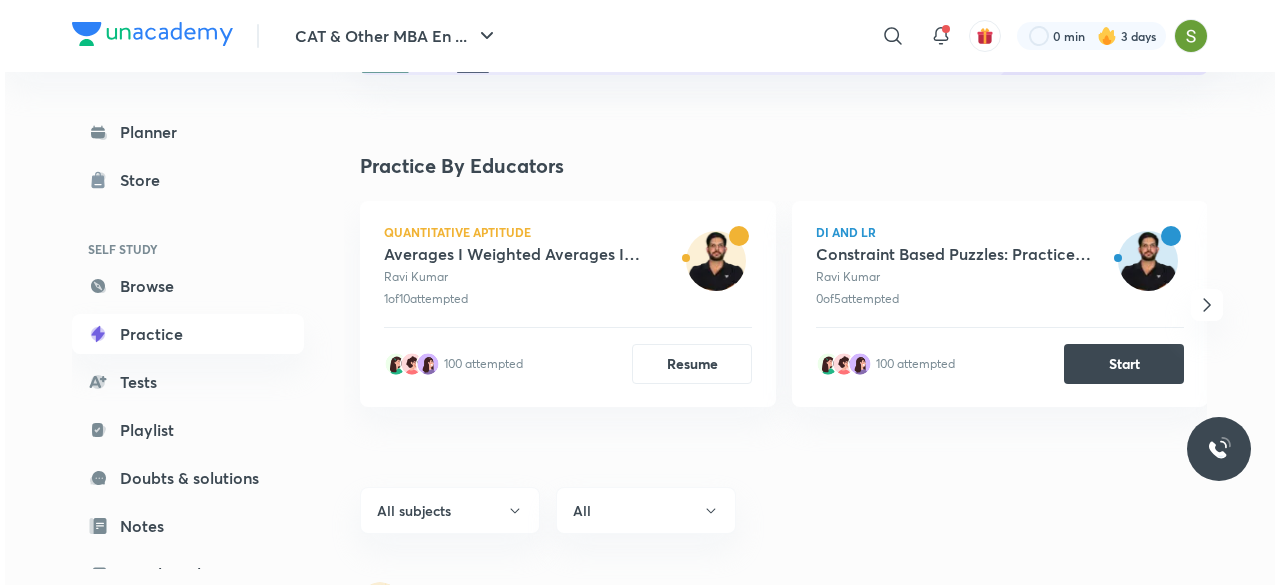 scroll, scrollTop: 332, scrollLeft: 0, axis: vertical 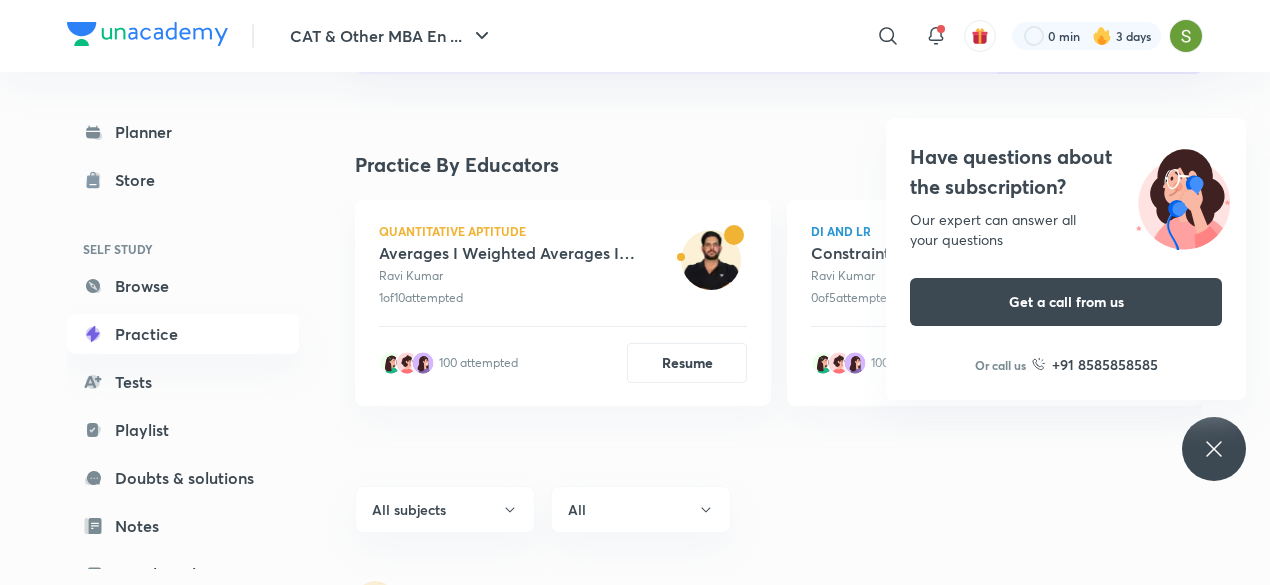 click on "Have questions about the subscription? Our expert can answer all your questions Get a call from us Or call us +91 8585858585" at bounding box center [1214, 449] 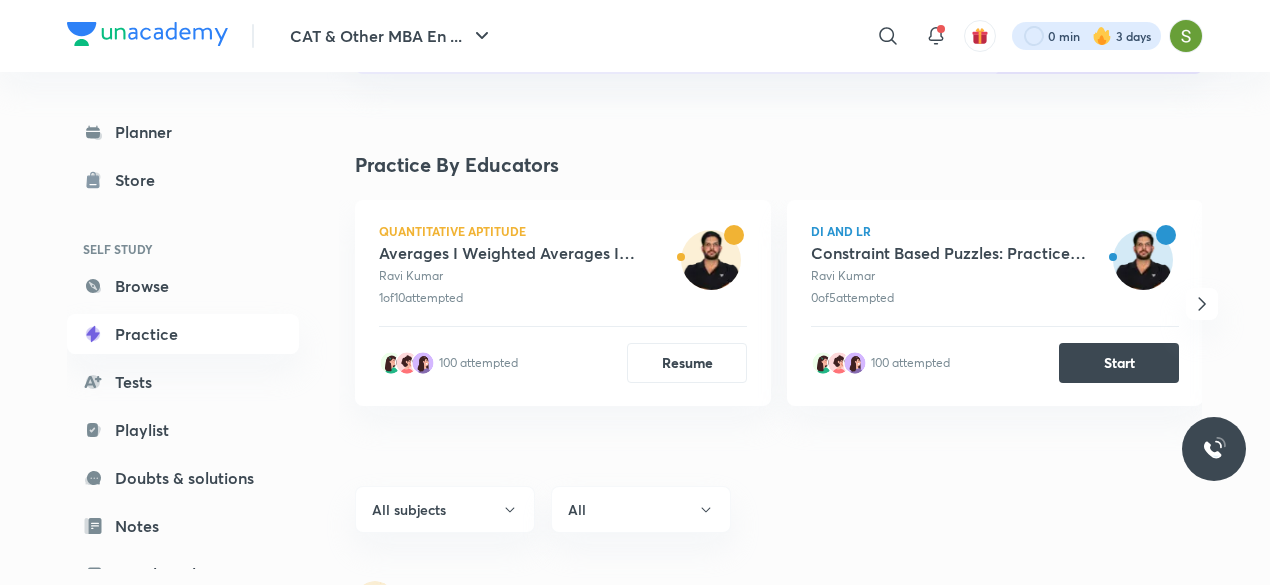 click at bounding box center (1086, 36) 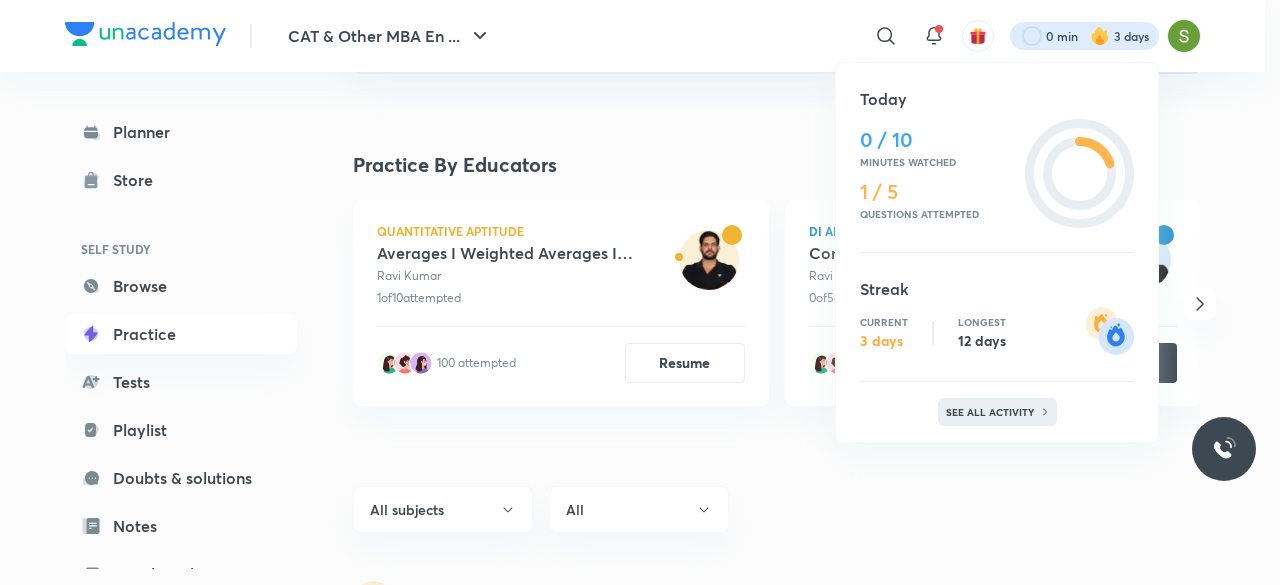click on "See all activity" at bounding box center [997, 412] 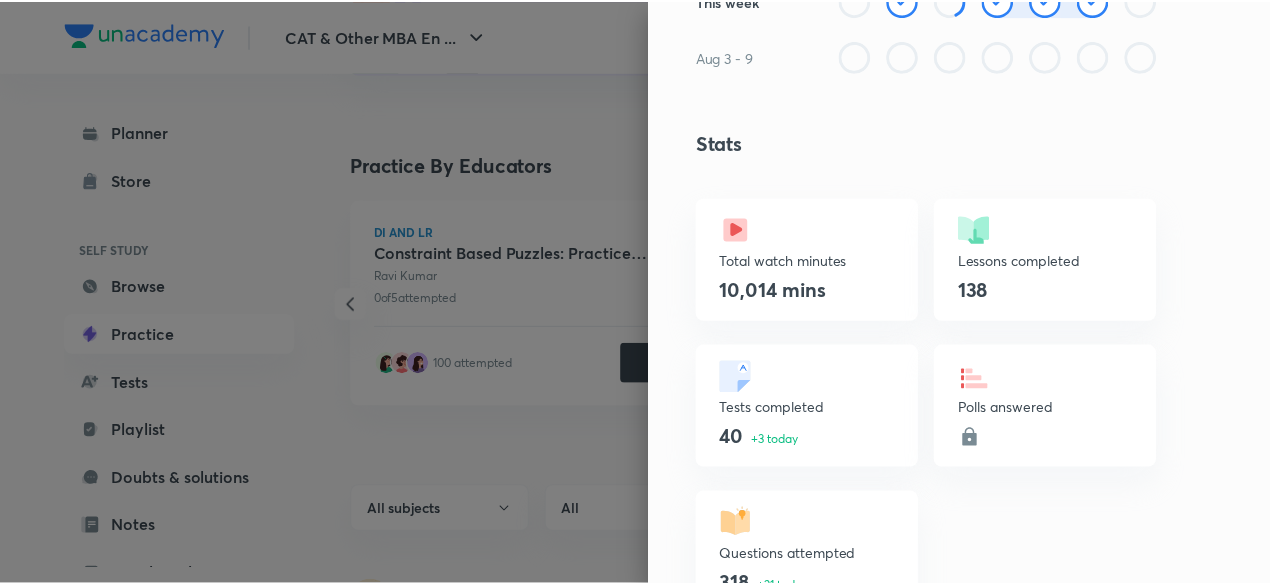 scroll, scrollTop: 480, scrollLeft: 0, axis: vertical 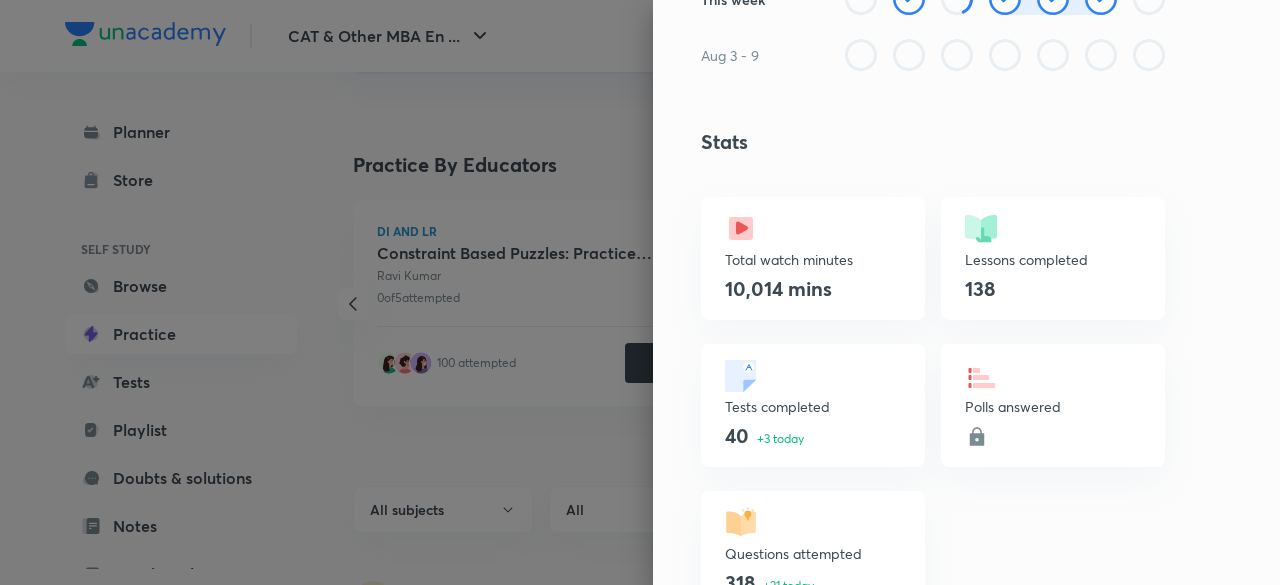 click on "Tests completed 40 +3 today" at bounding box center [813, 405] 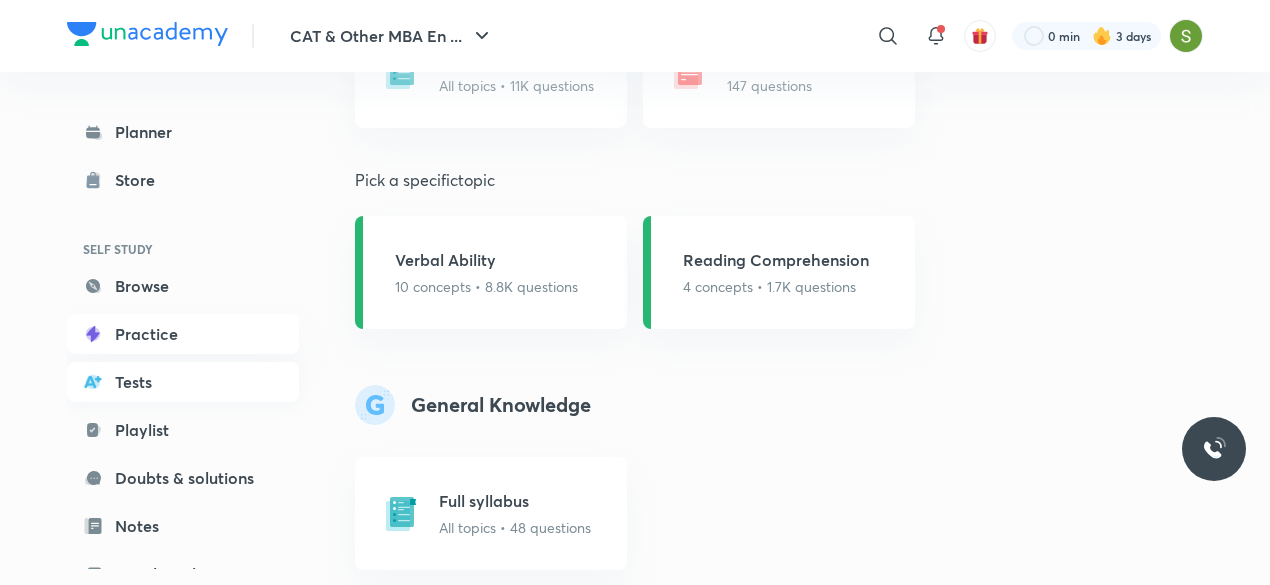 scroll, scrollTop: 1866, scrollLeft: 0, axis: vertical 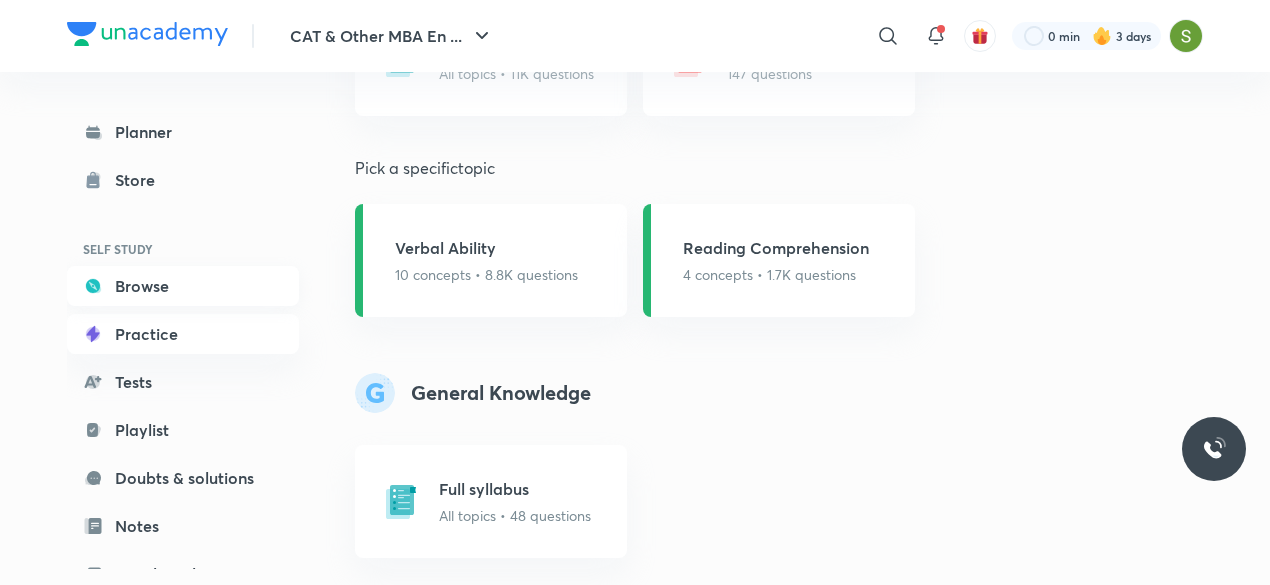 click on "Browse" at bounding box center [183, 286] 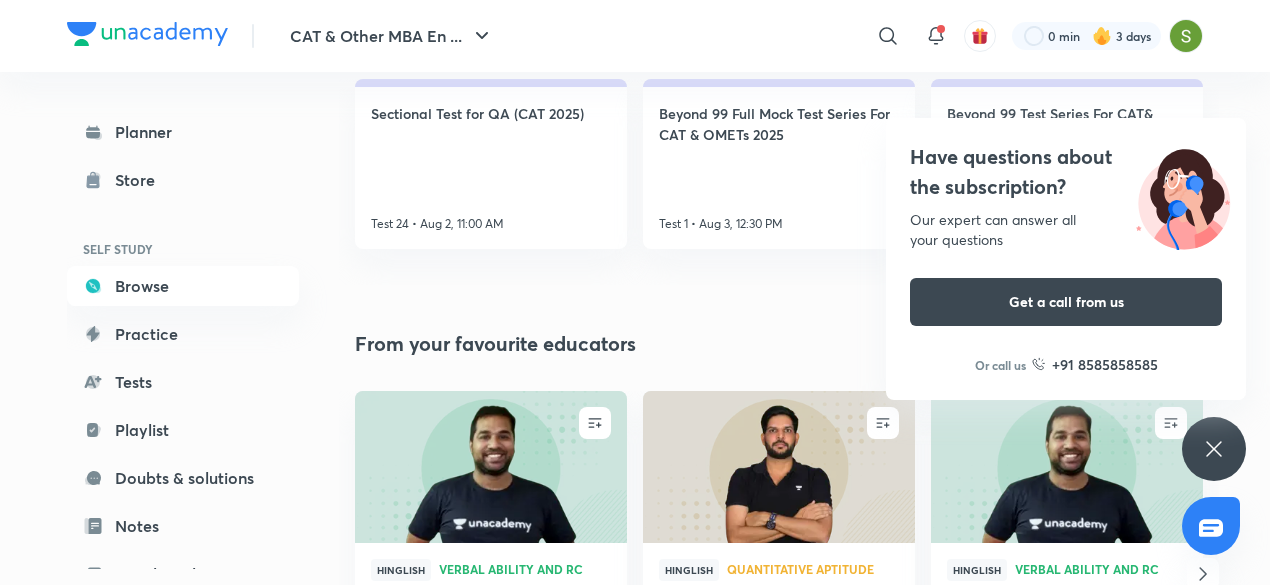 scroll, scrollTop: 3000, scrollLeft: 0, axis: vertical 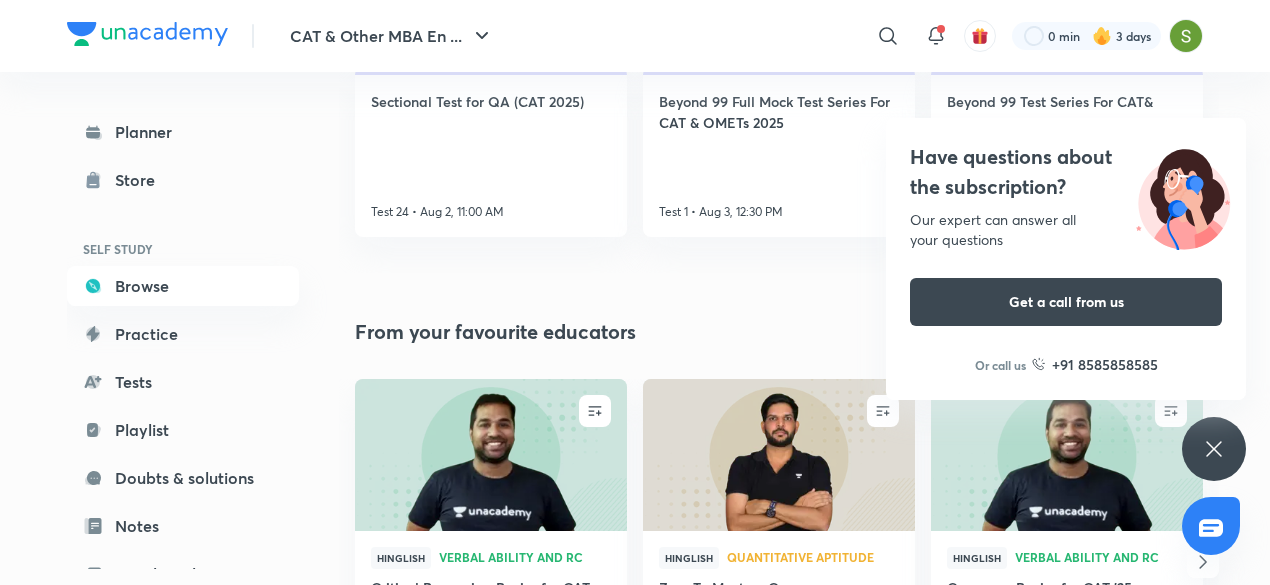 click 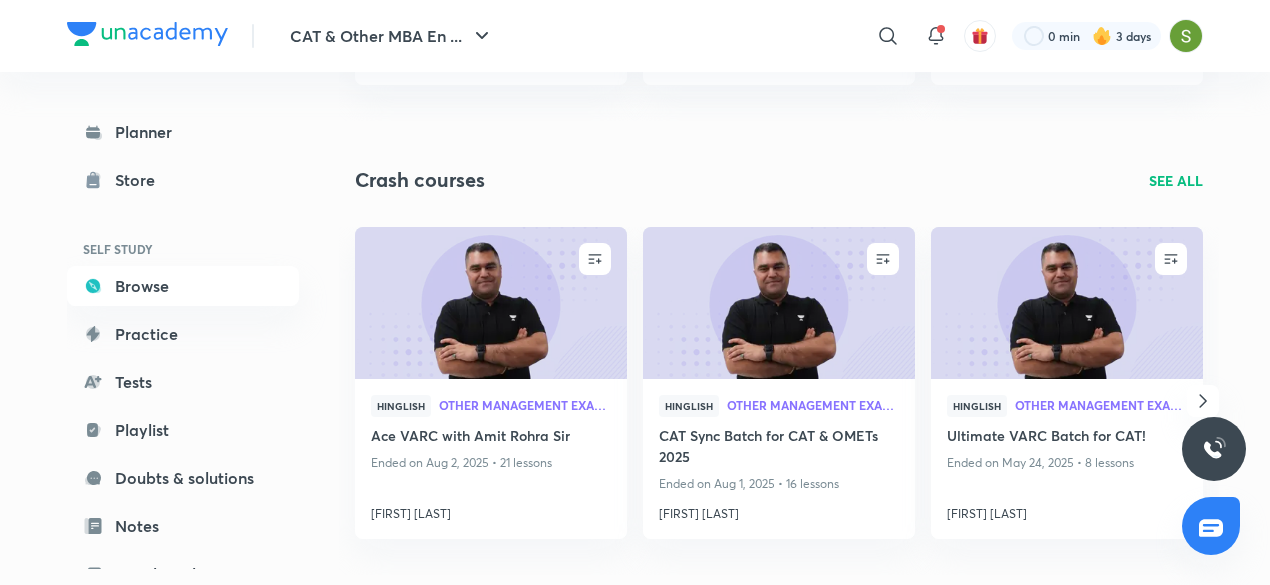 scroll, scrollTop: 4622, scrollLeft: 0, axis: vertical 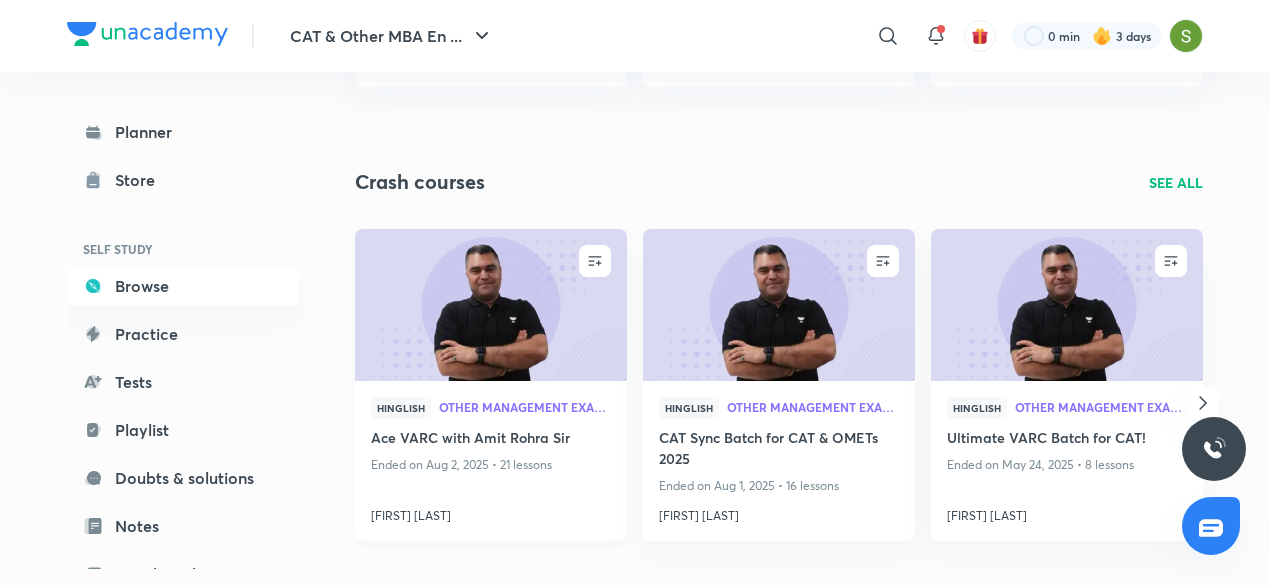 click at bounding box center [490, 304] 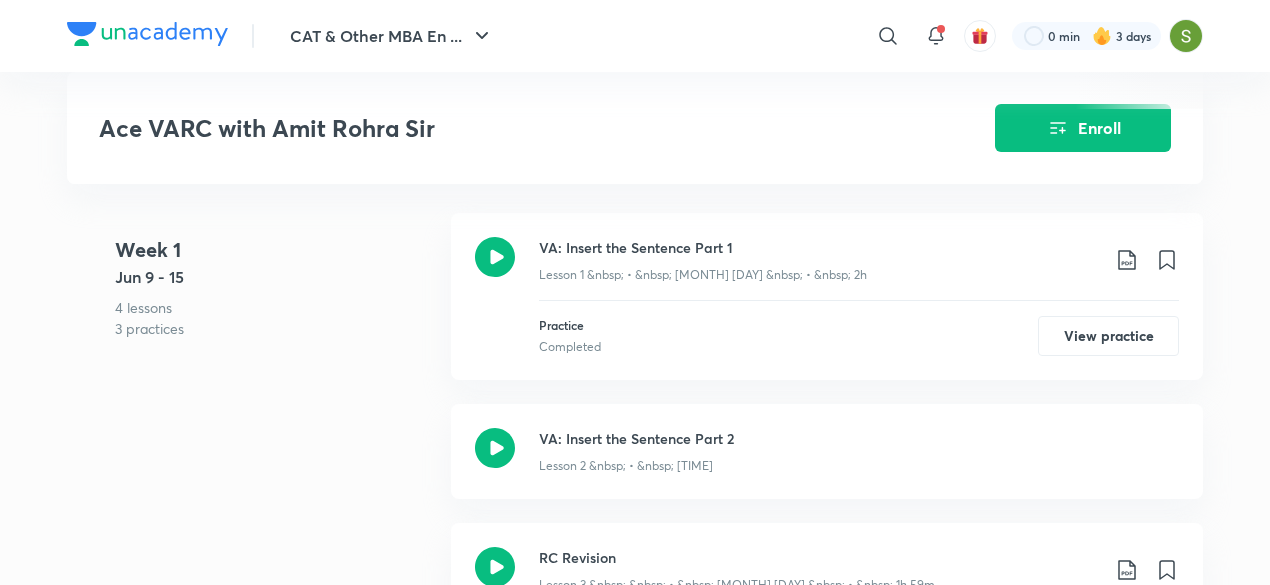 scroll, scrollTop: 847, scrollLeft: 0, axis: vertical 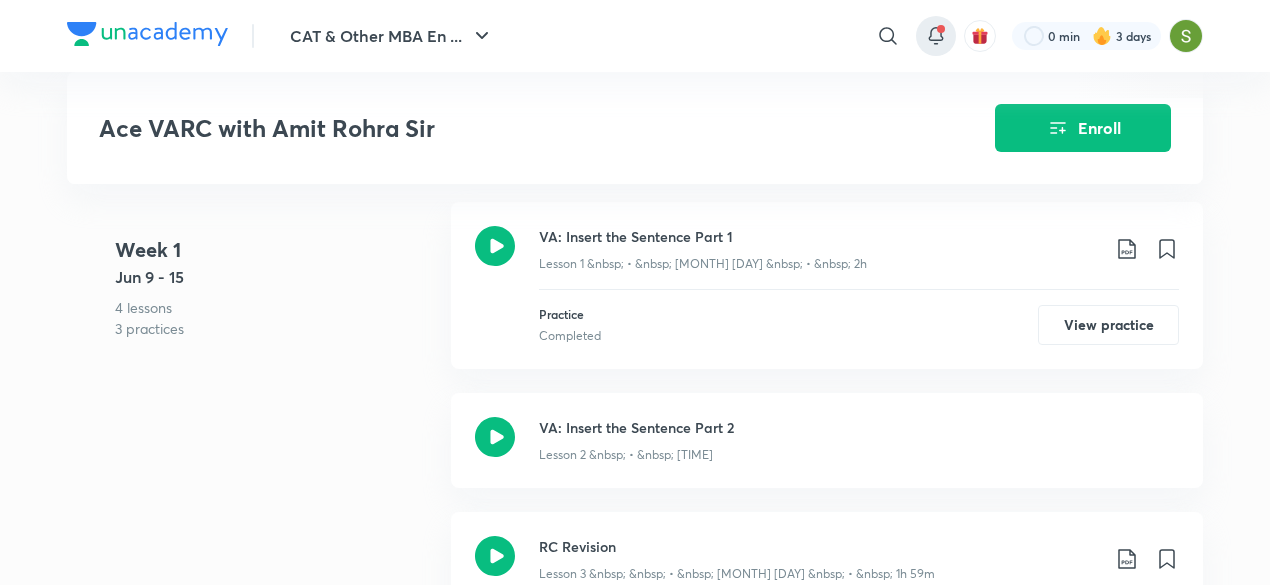 click 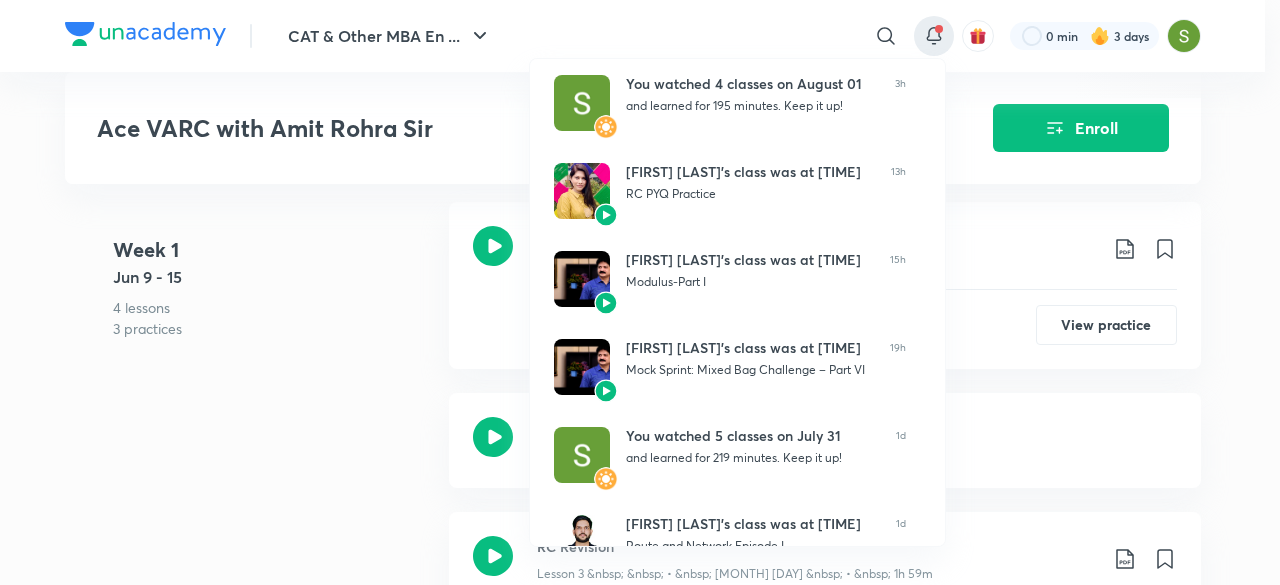 click at bounding box center (640, 292) 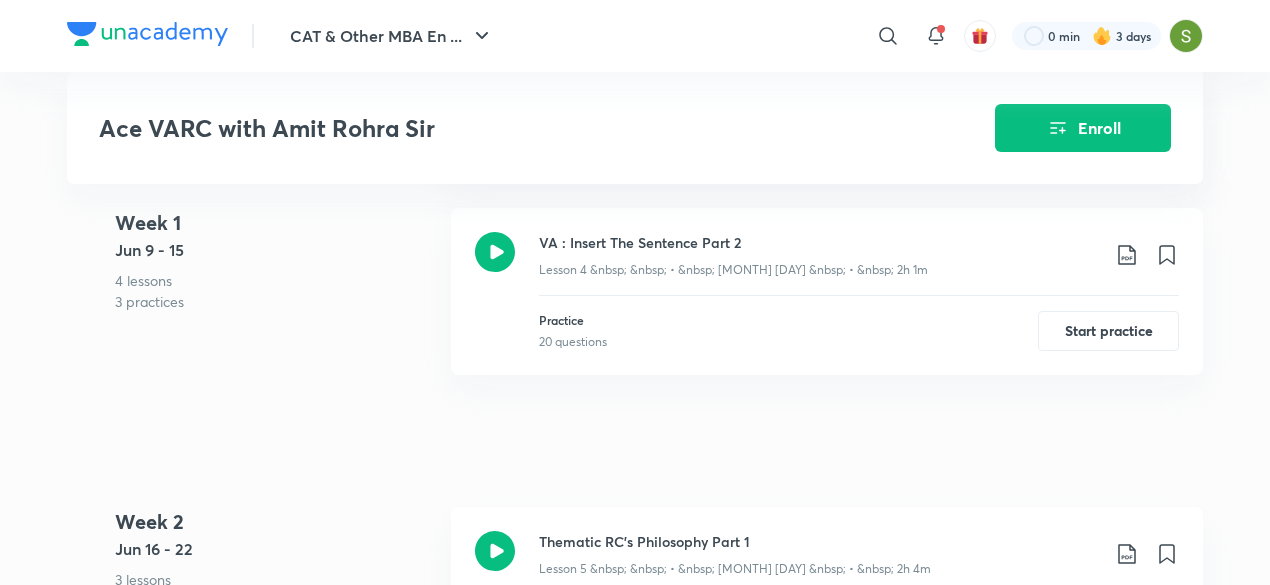 scroll, scrollTop: 1353, scrollLeft: 0, axis: vertical 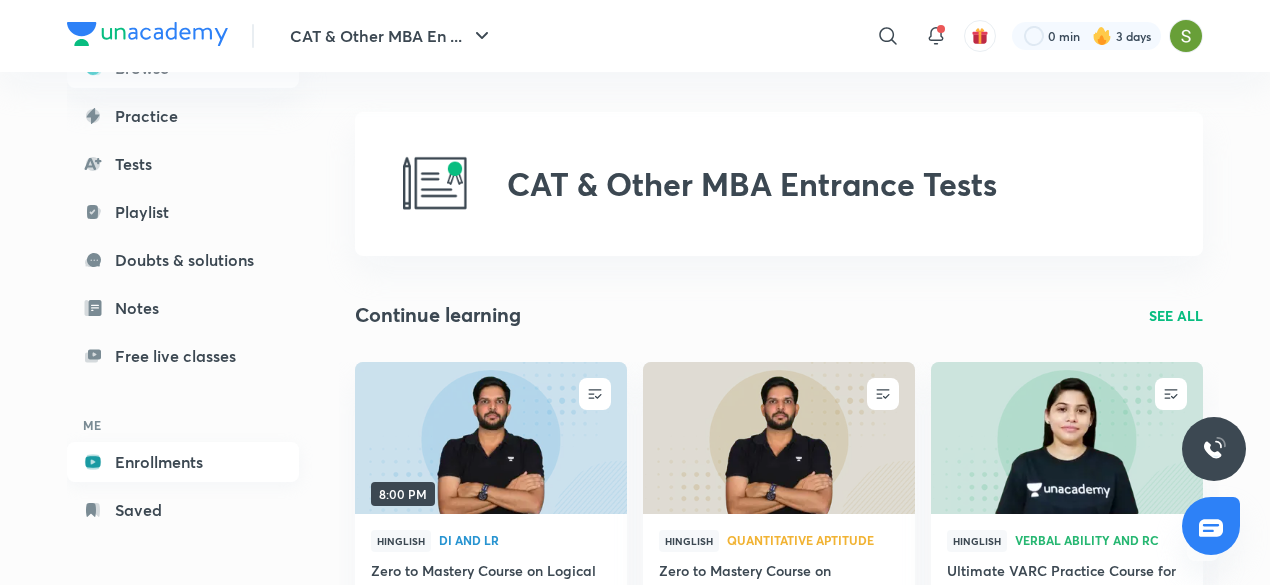 click on "Enrollments" at bounding box center (183, 462) 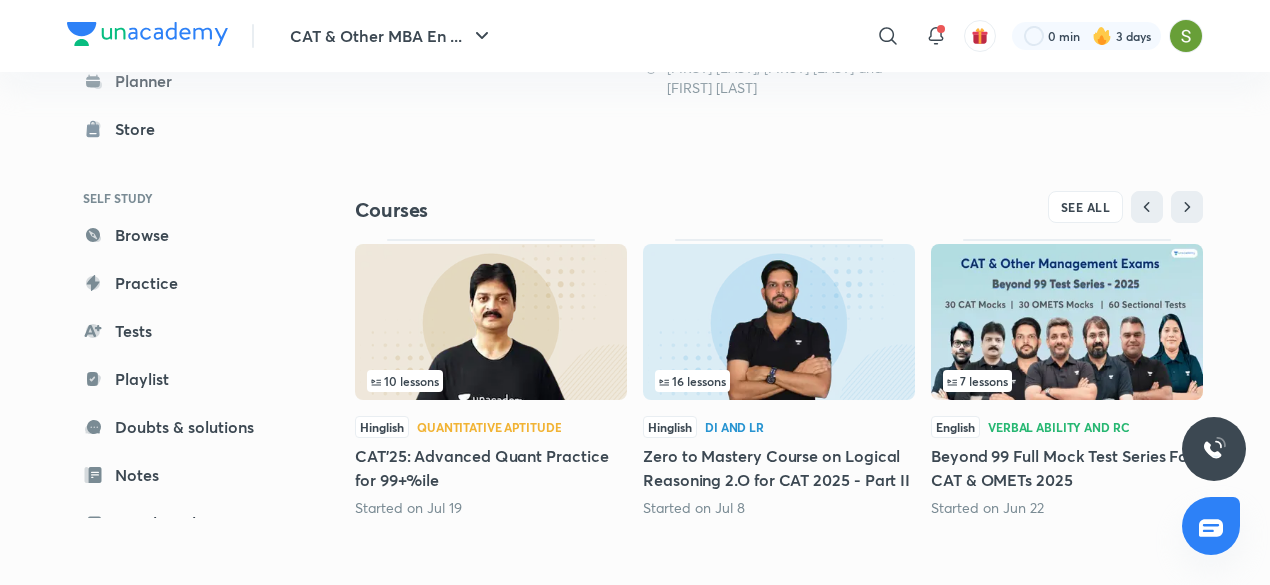 scroll, scrollTop: 790, scrollLeft: 0, axis: vertical 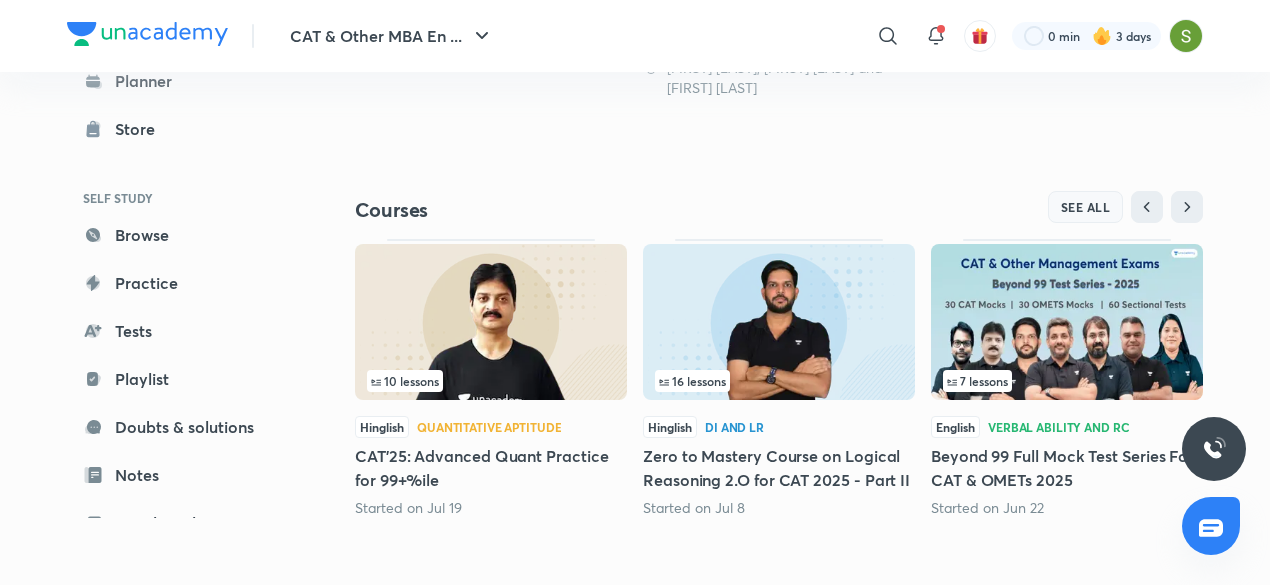 click on "SEE ALL" at bounding box center (1086, 207) 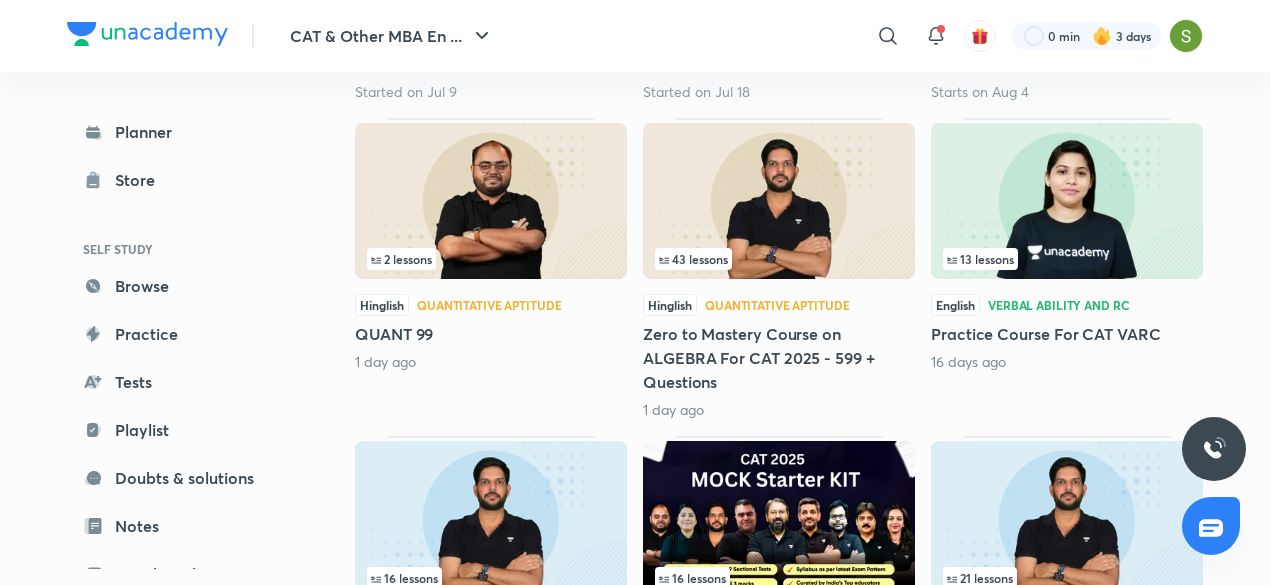 scroll, scrollTop: 857, scrollLeft: 0, axis: vertical 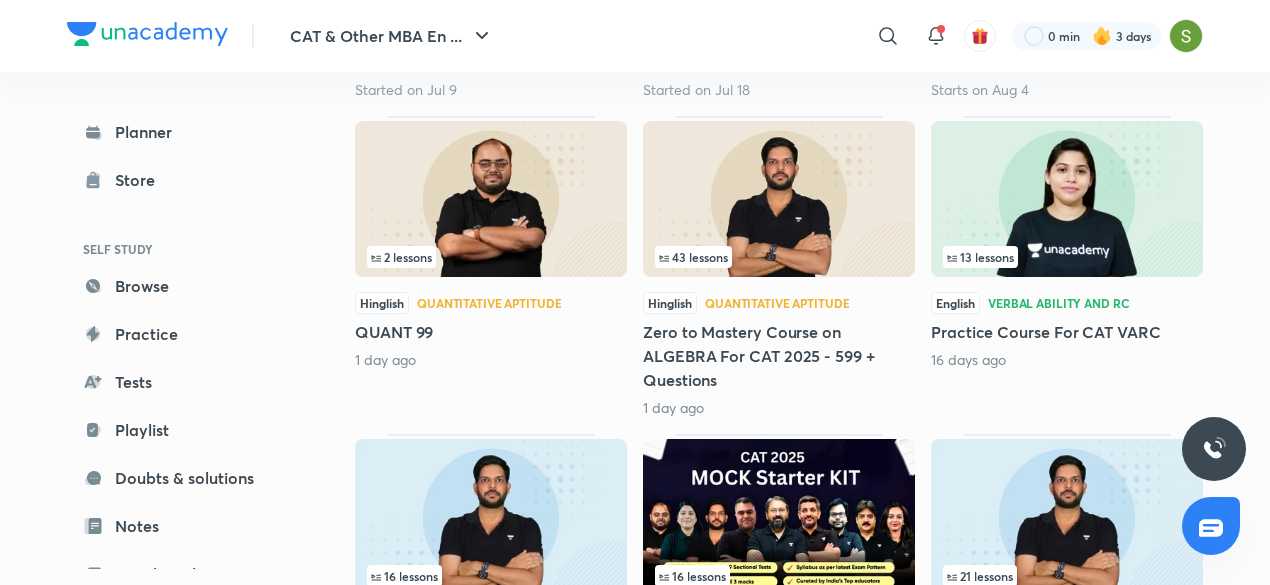 click at bounding box center (779, 199) 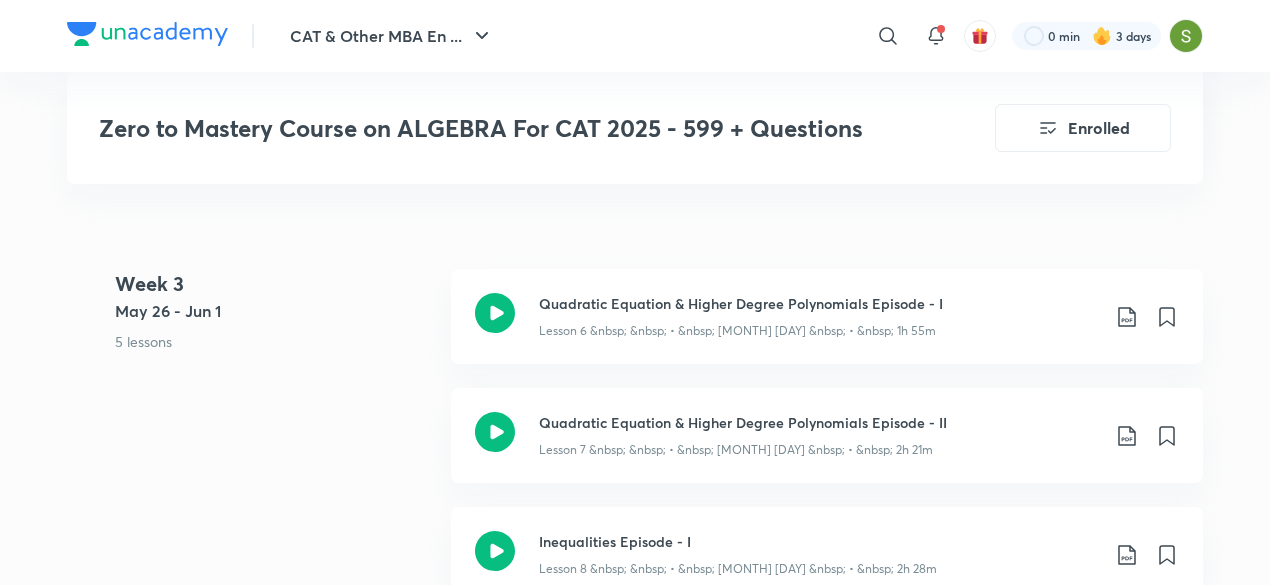 scroll, scrollTop: 1948, scrollLeft: 0, axis: vertical 